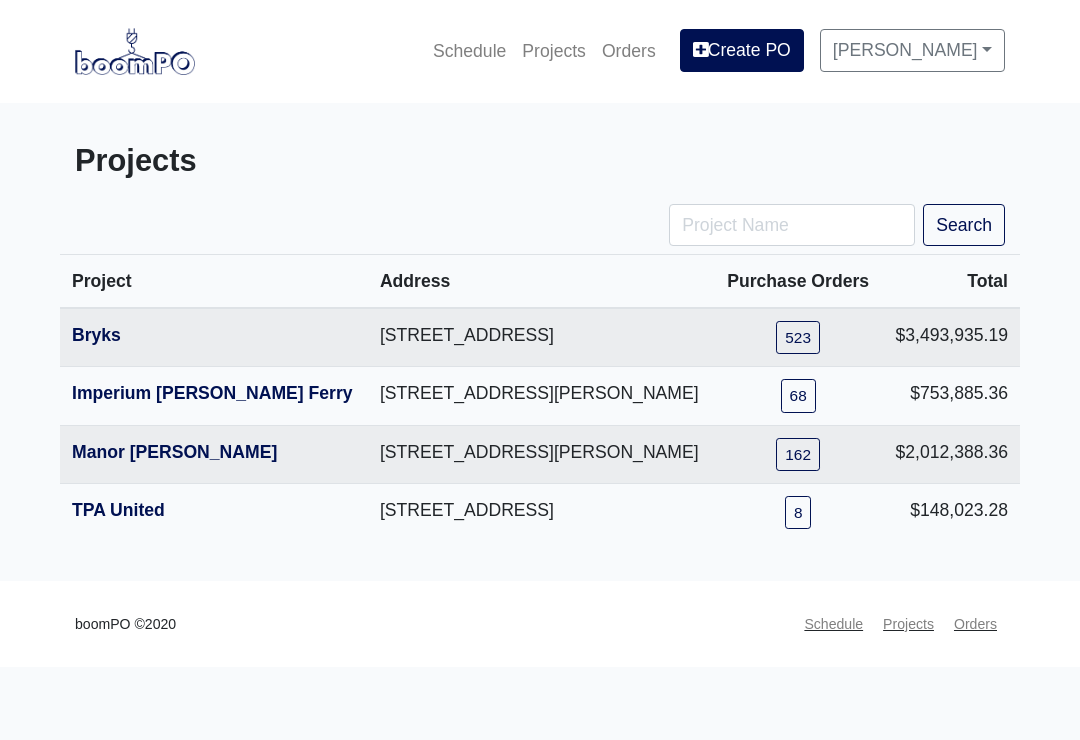 scroll, scrollTop: 0, scrollLeft: 0, axis: both 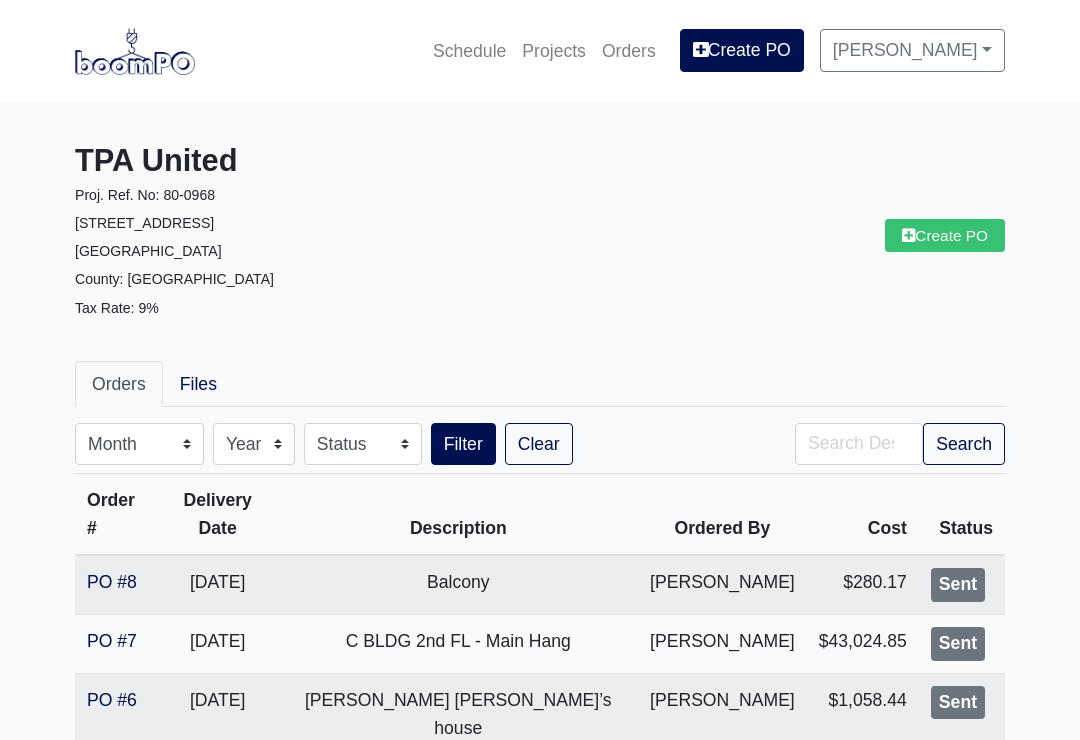 click on "PO #7" at bounding box center (112, 641) 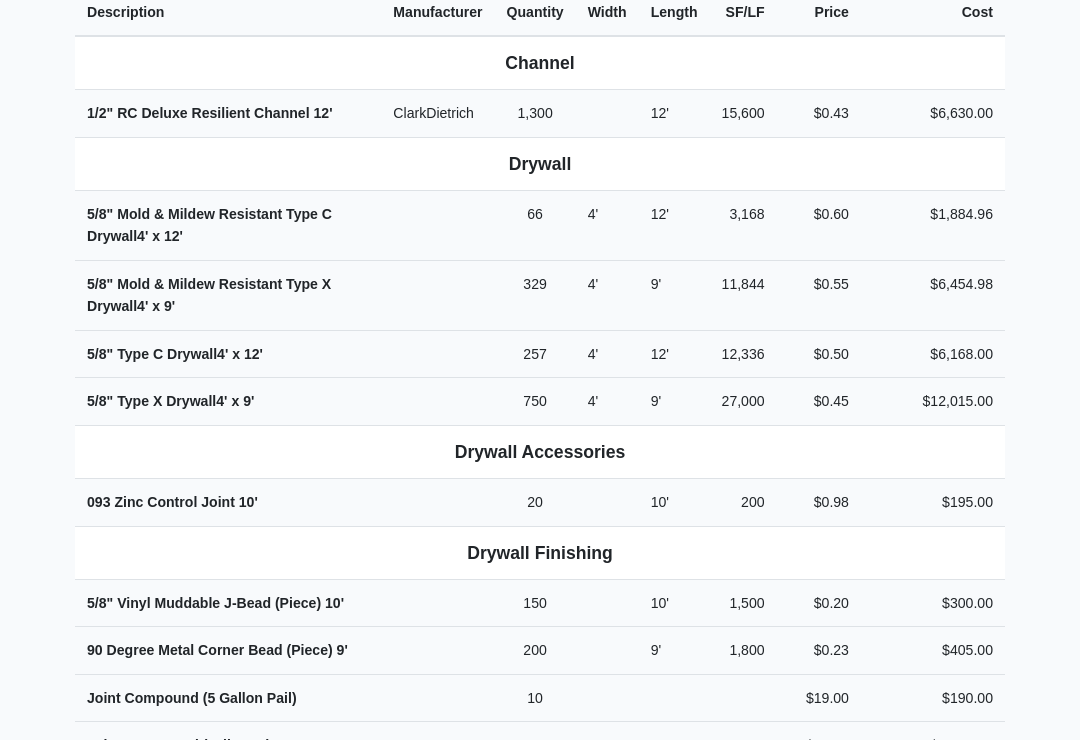 scroll, scrollTop: 0, scrollLeft: 0, axis: both 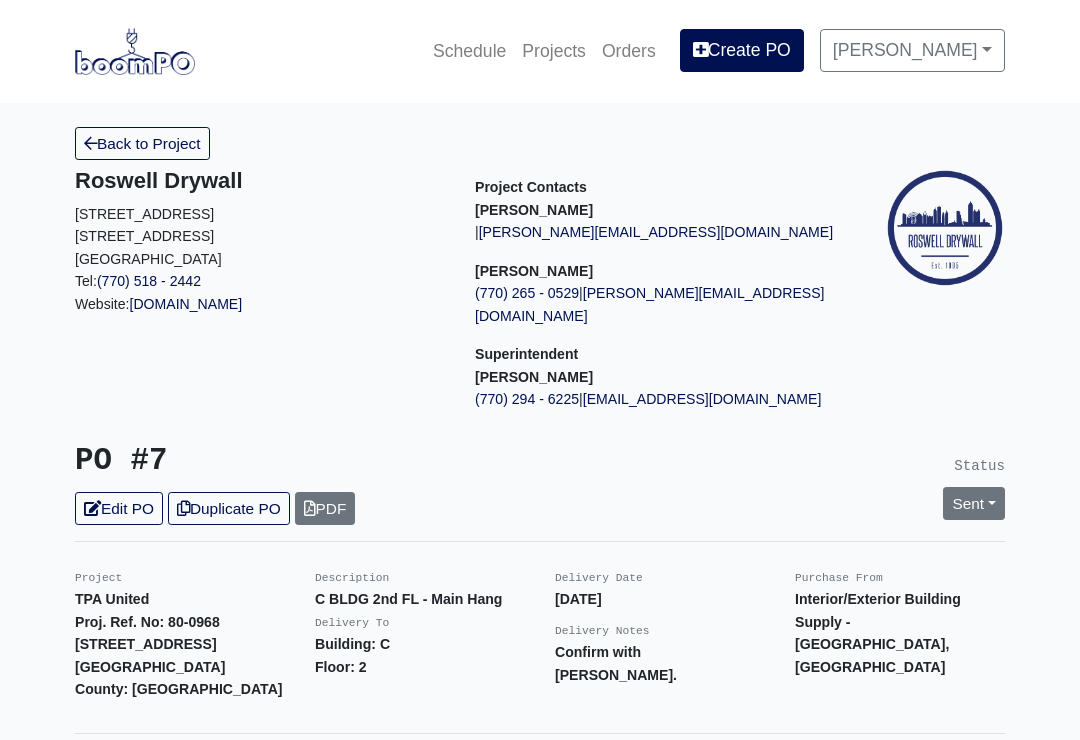 click on "Edit PO" at bounding box center [119, 508] 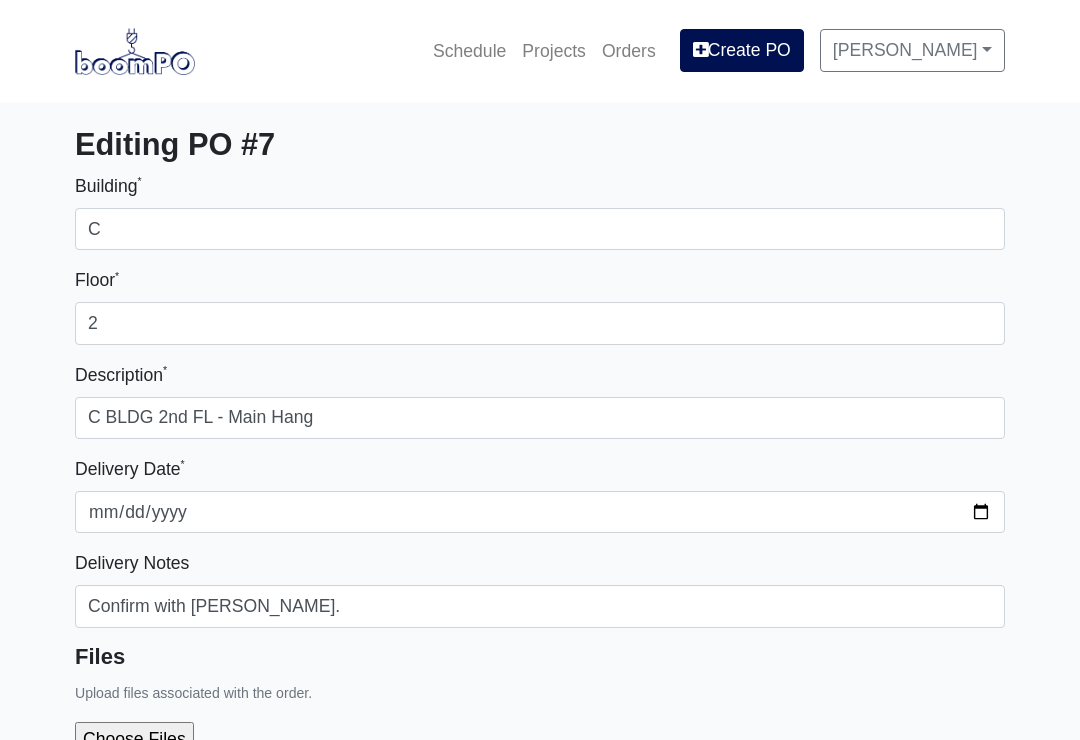 select 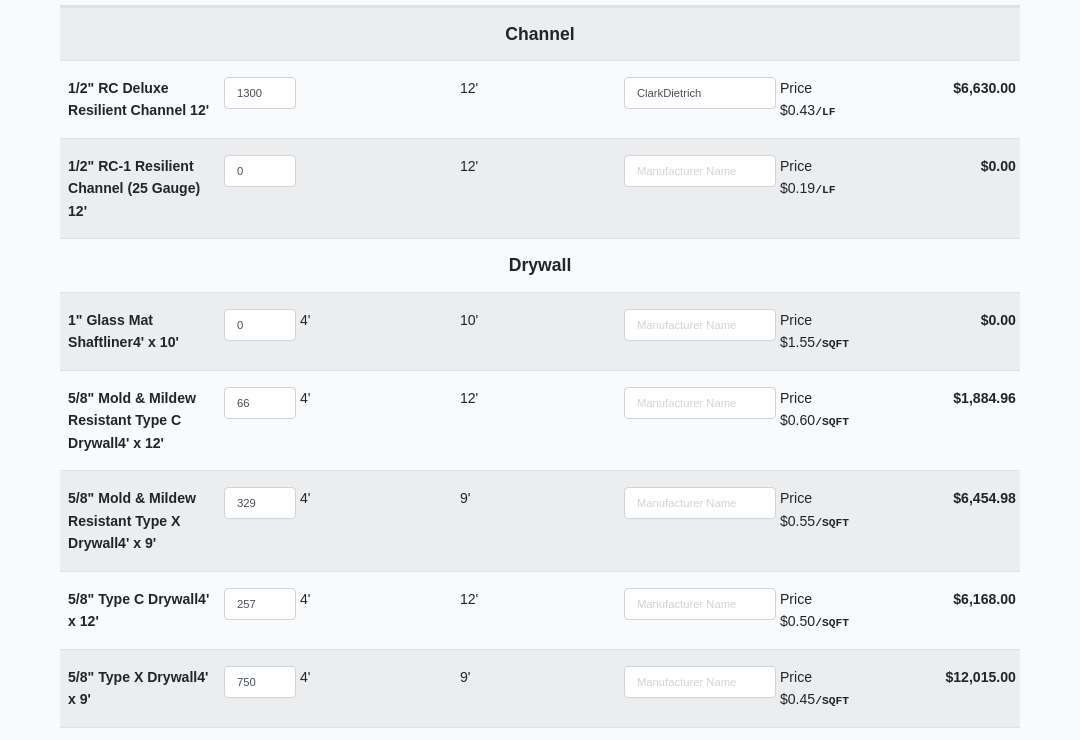 scroll, scrollTop: 883, scrollLeft: 0, axis: vertical 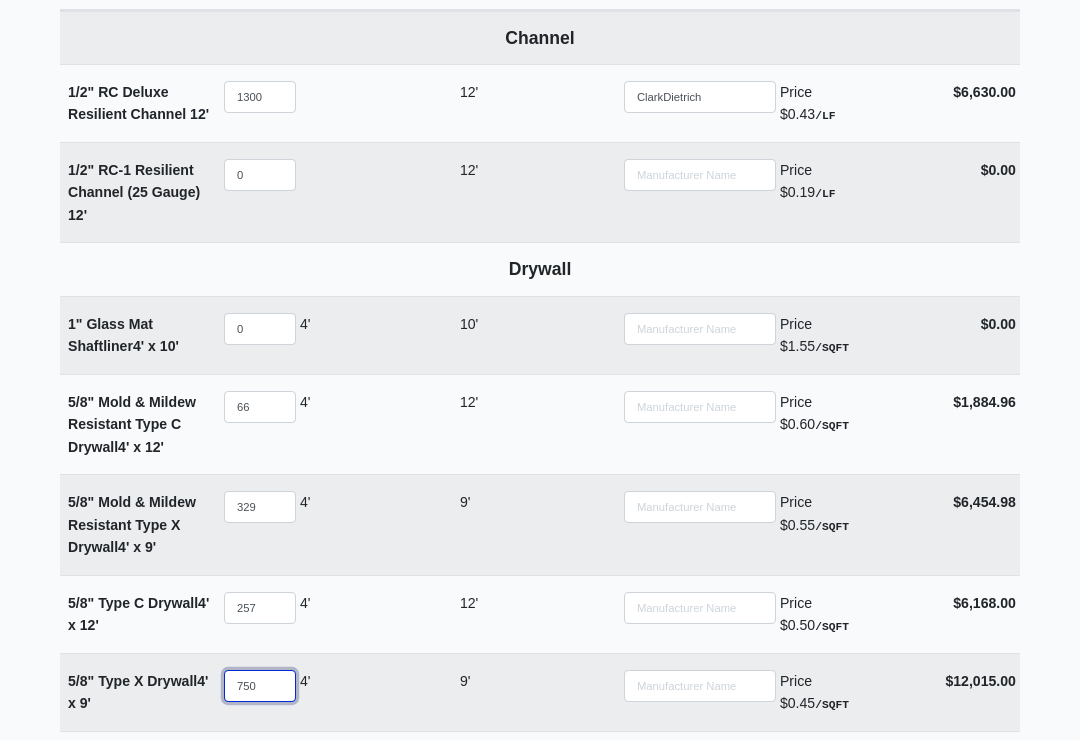 click on "750" at bounding box center [260, 686] 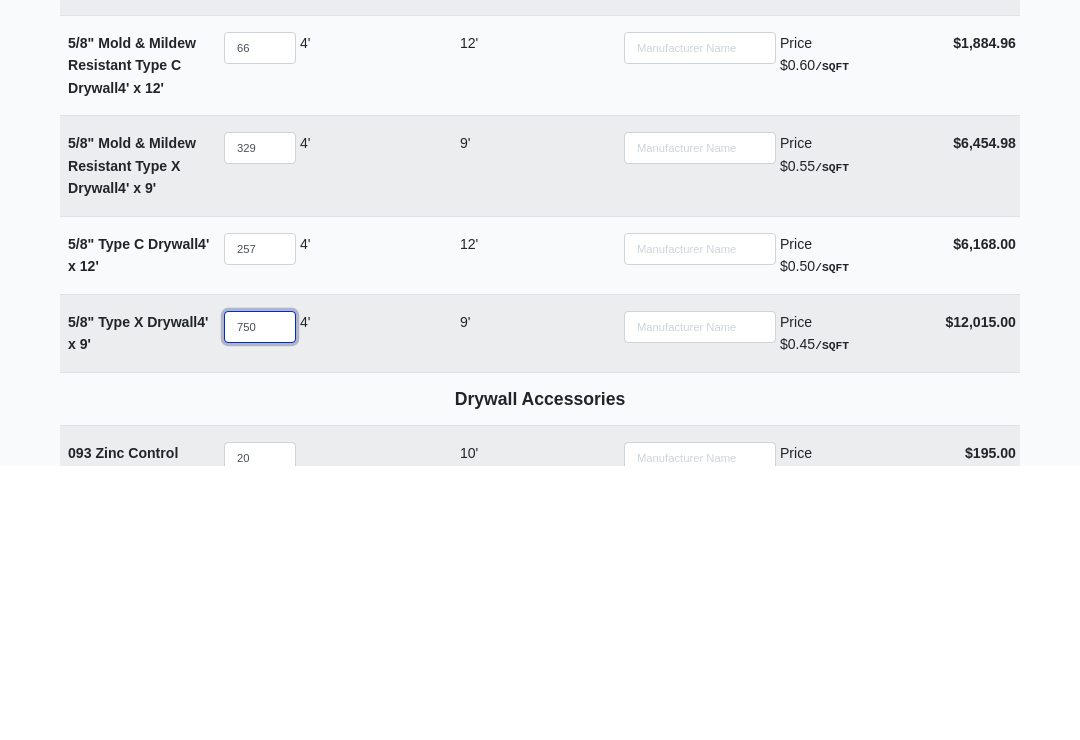 type on "75" 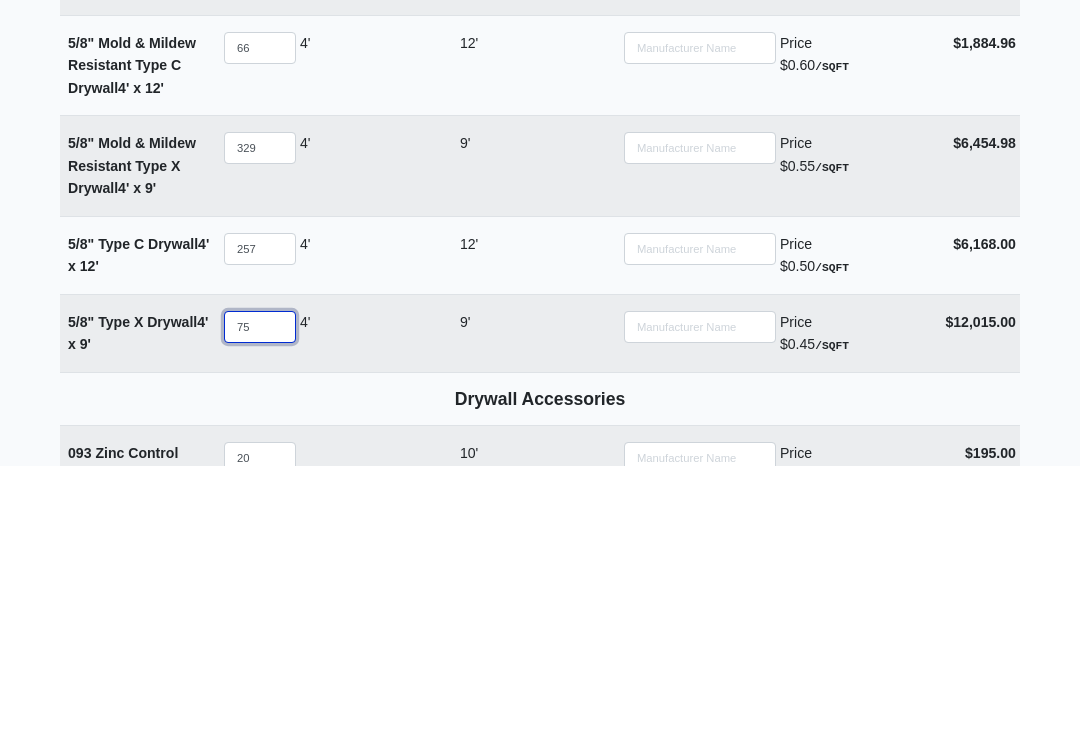 select 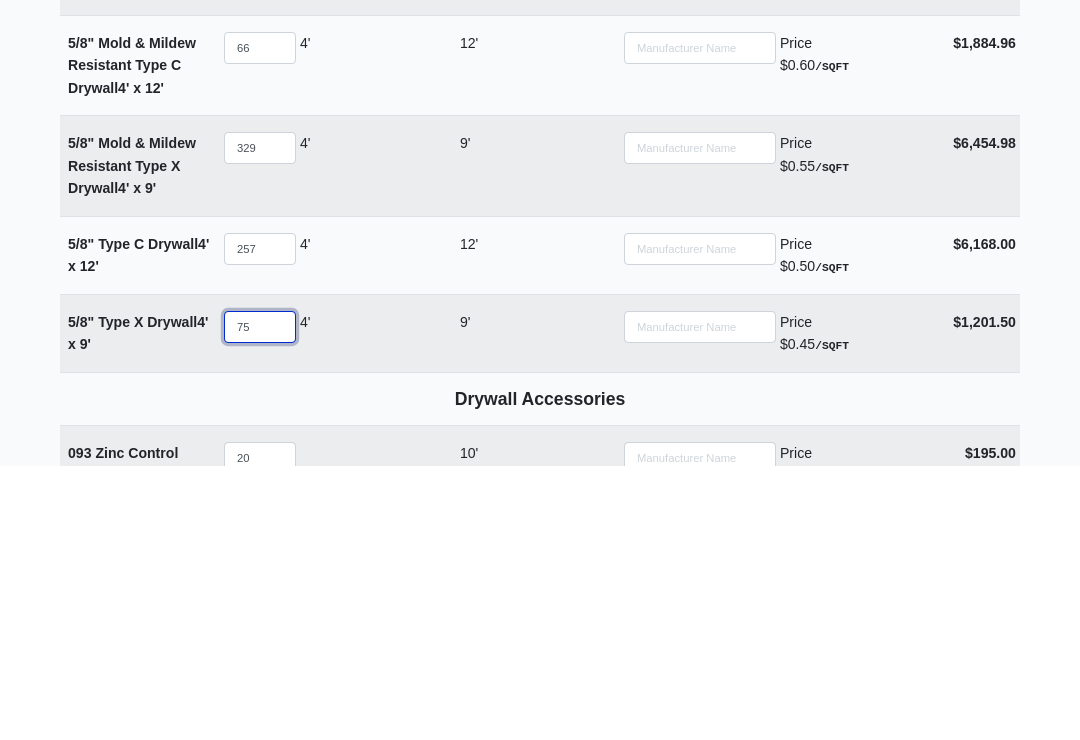 type on "7" 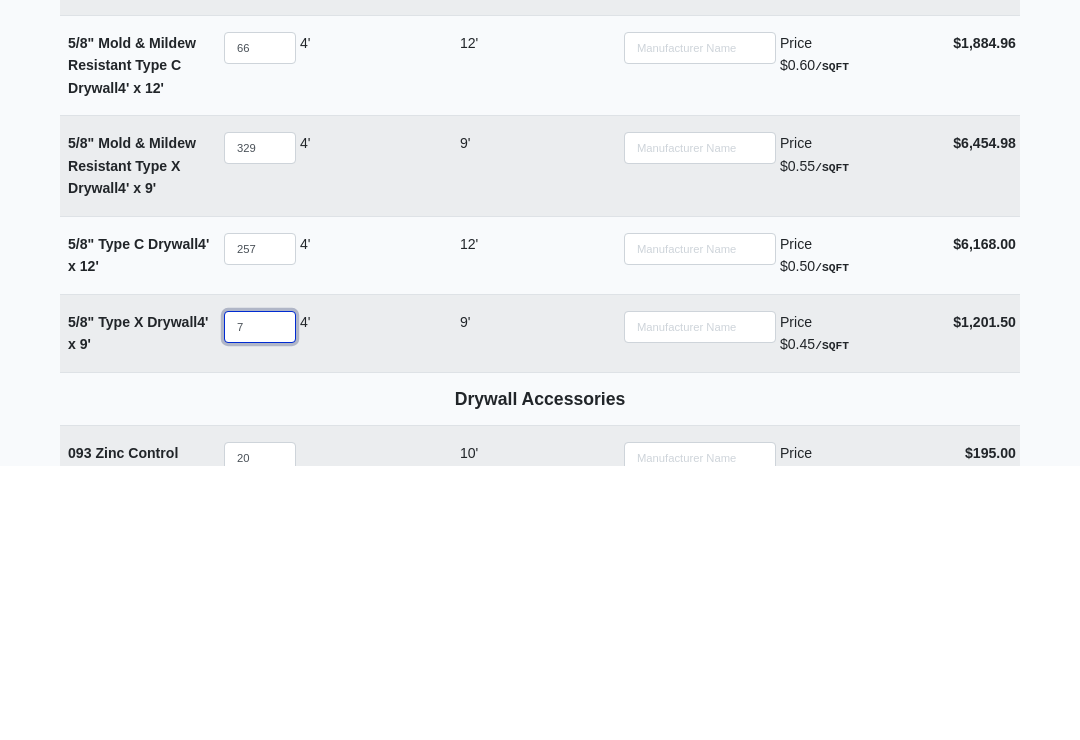 type 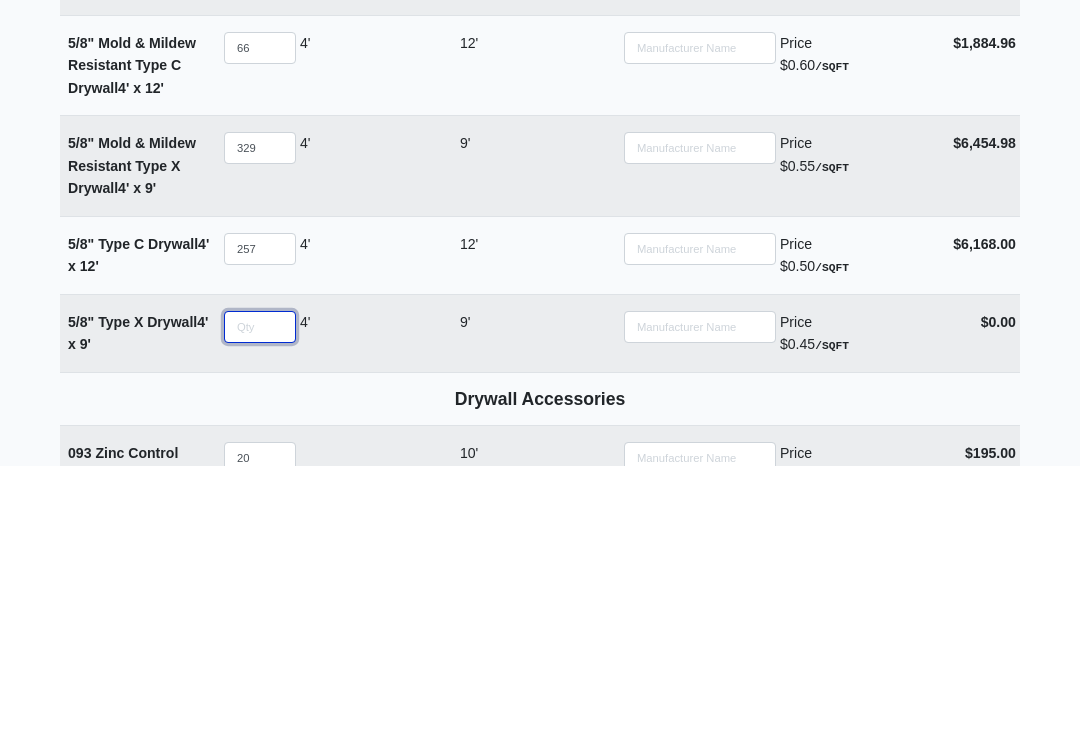 type on "7" 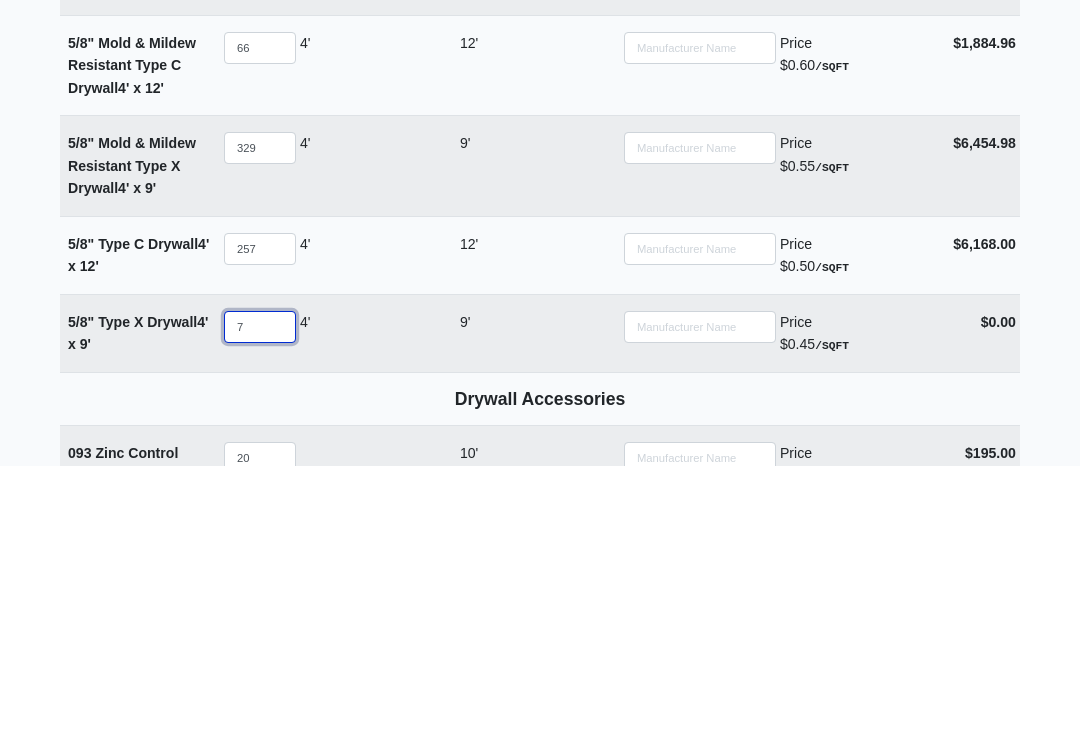 select 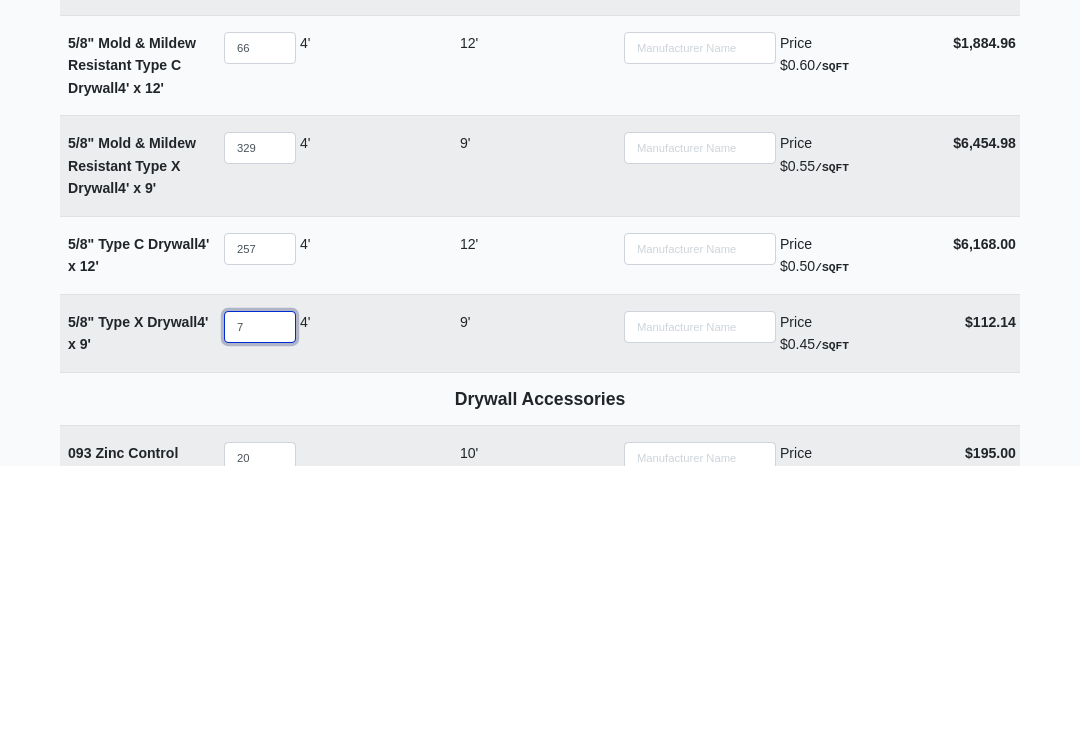 type on "76" 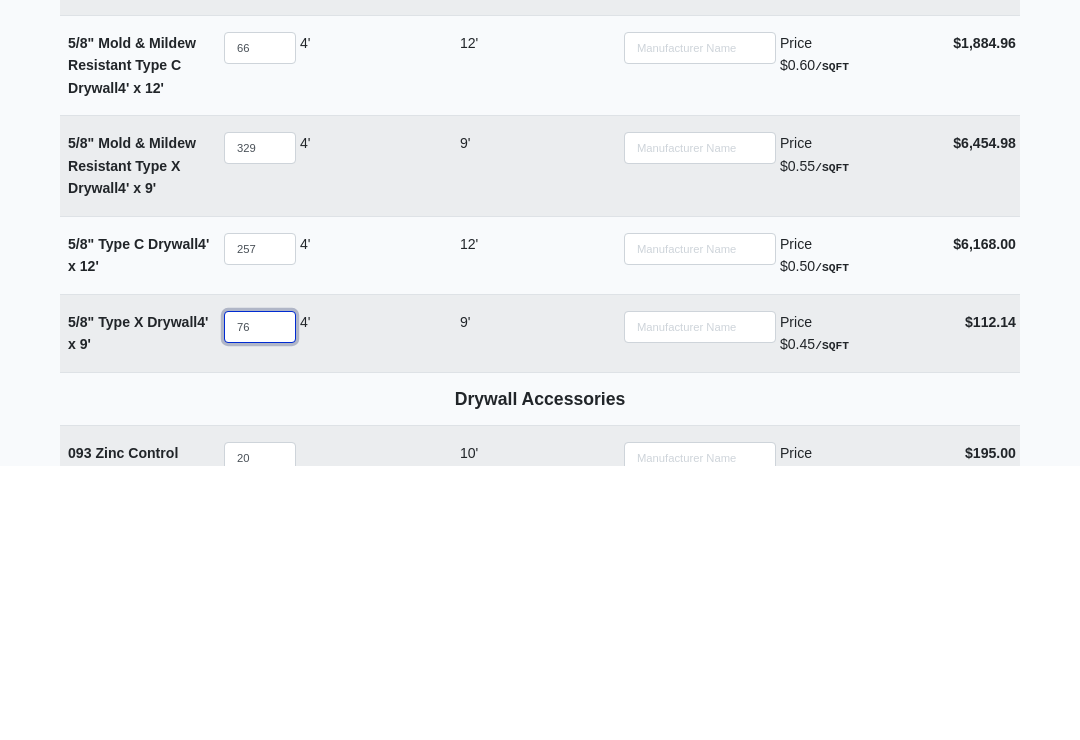 select 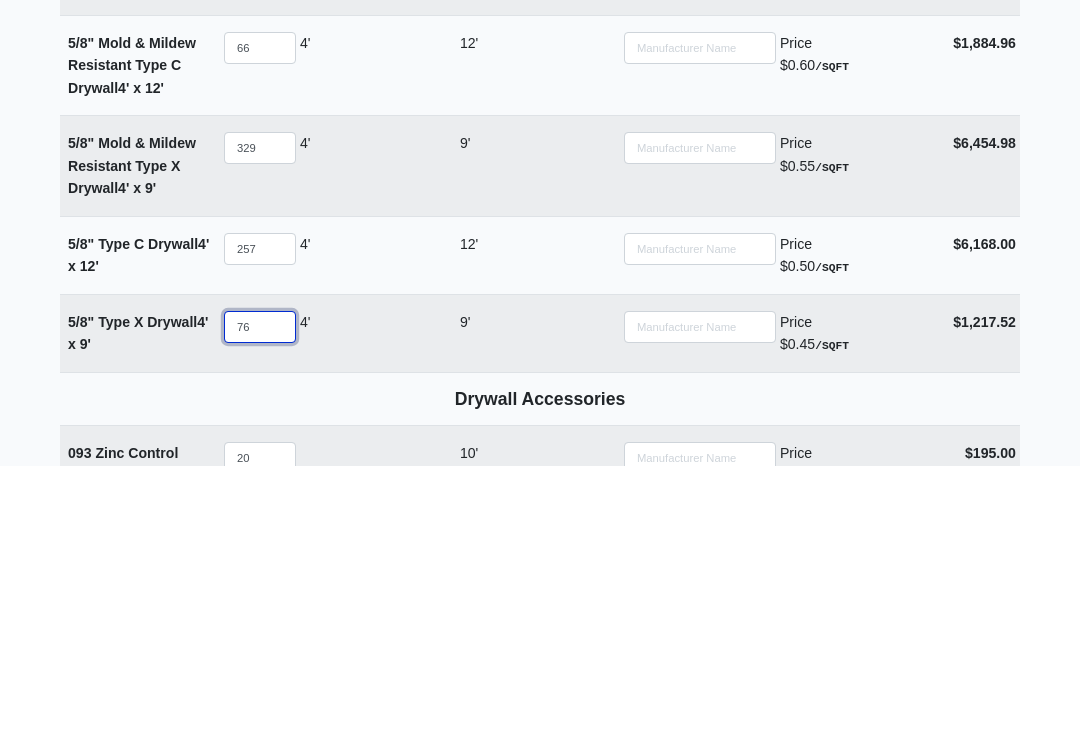 type on "768" 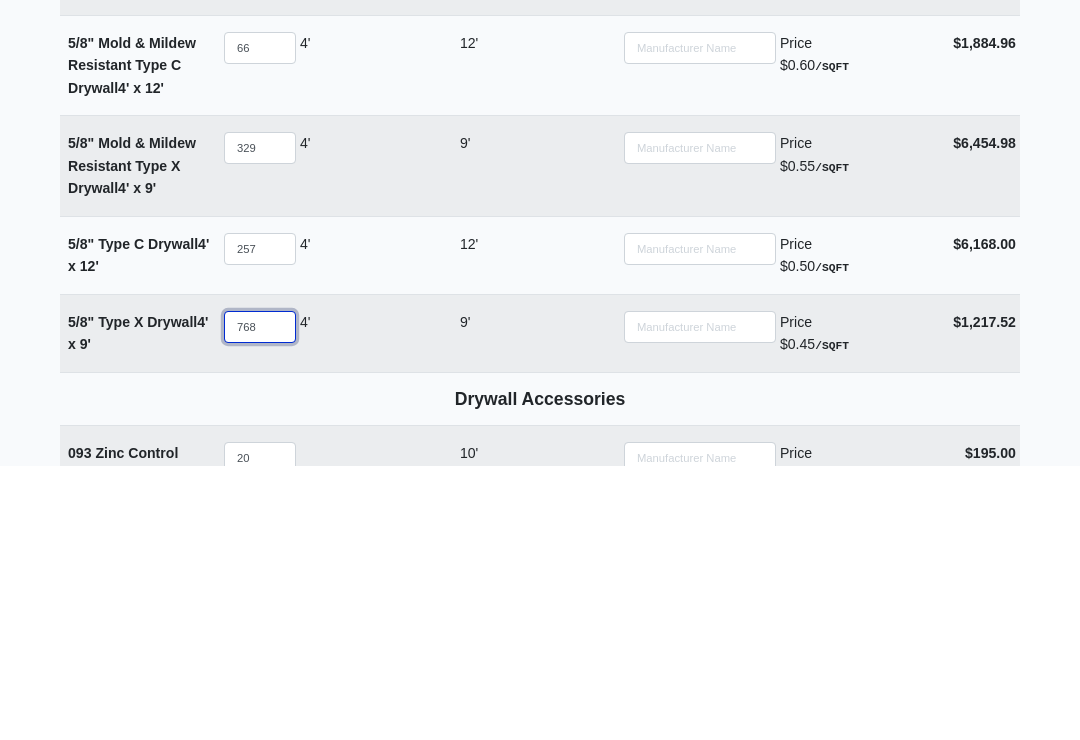 select 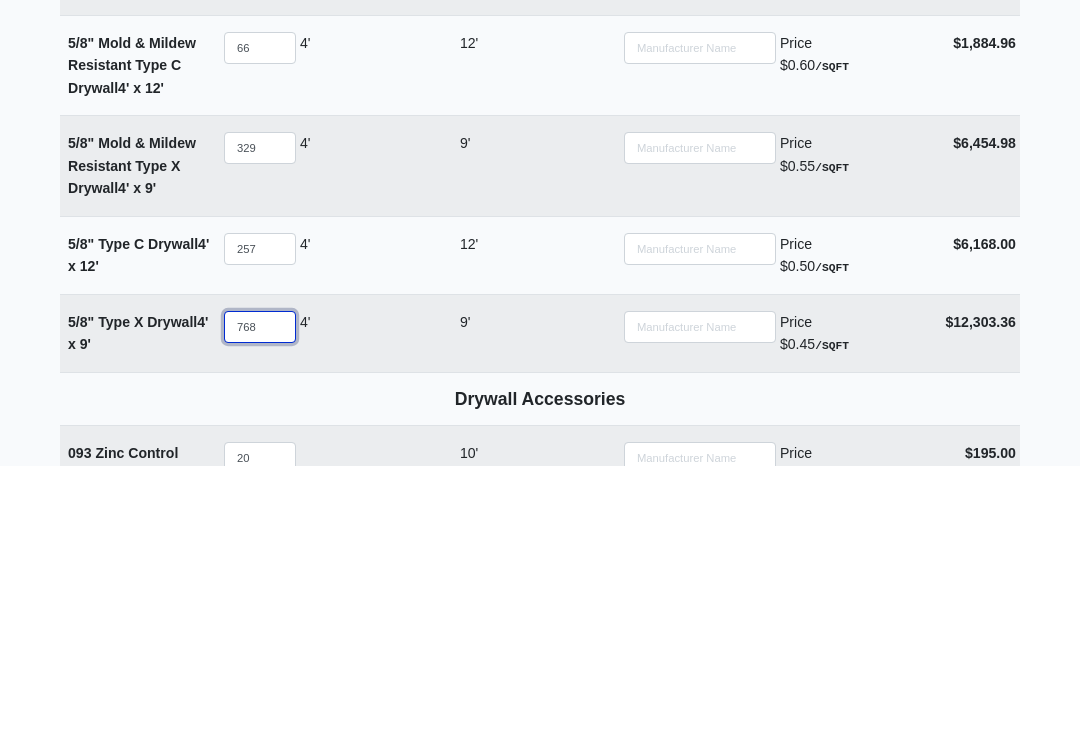 type on "768" 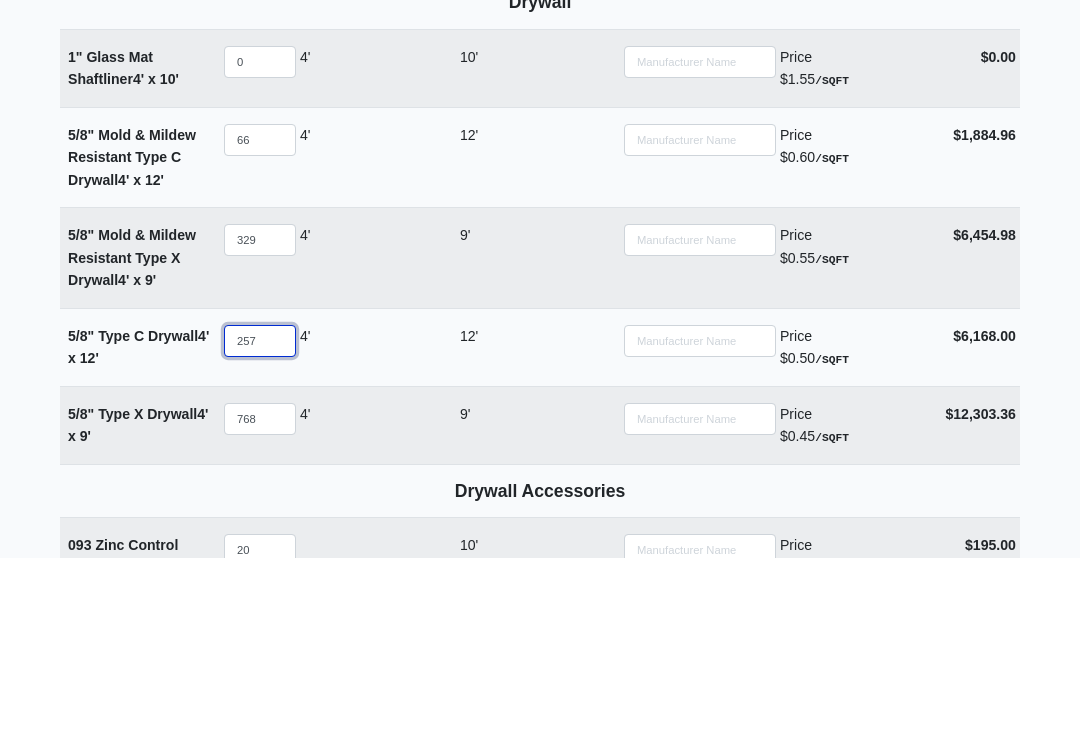 click on "257" at bounding box center (260, 523) 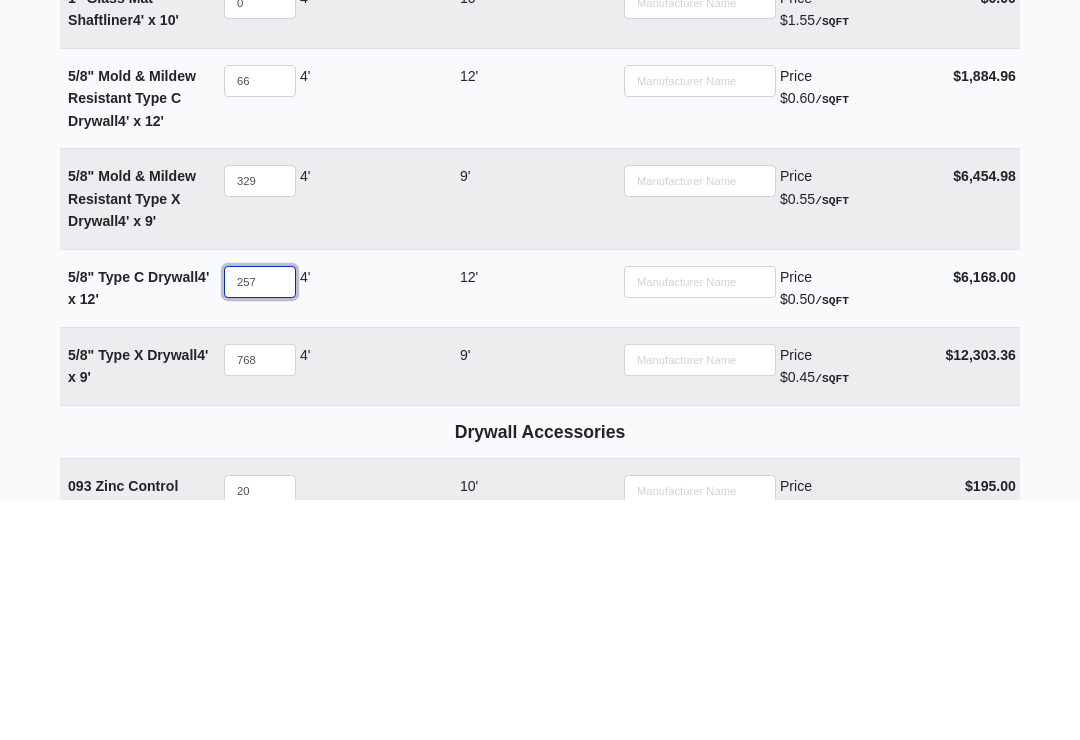 type on "25" 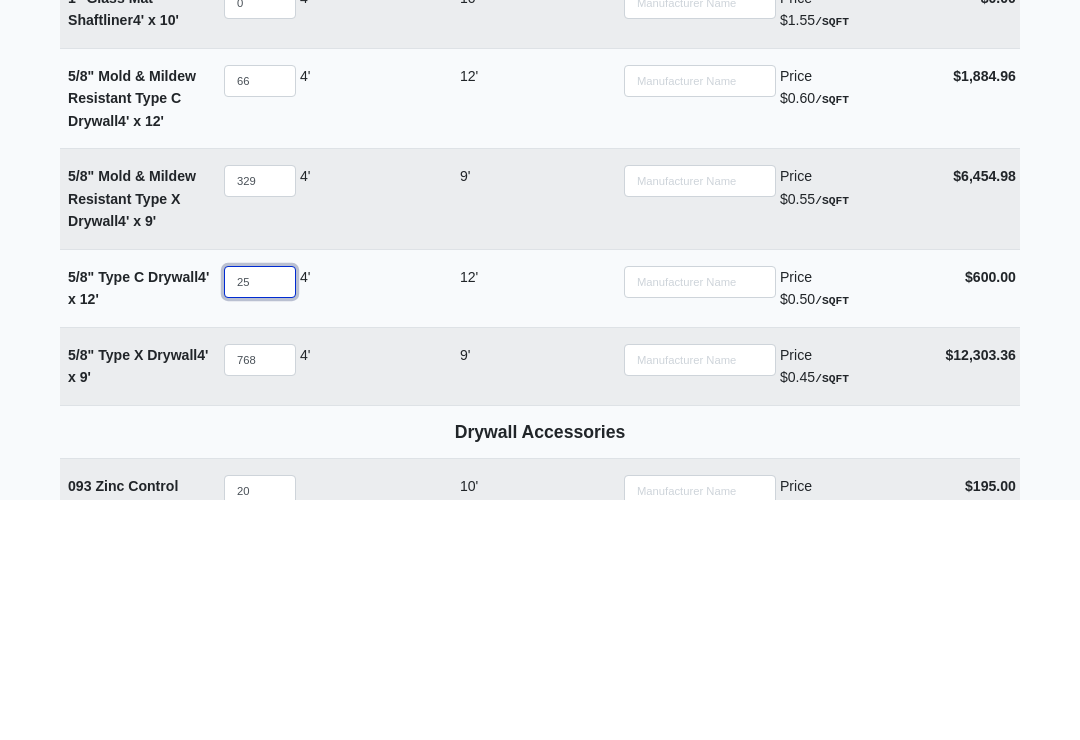 type on "2" 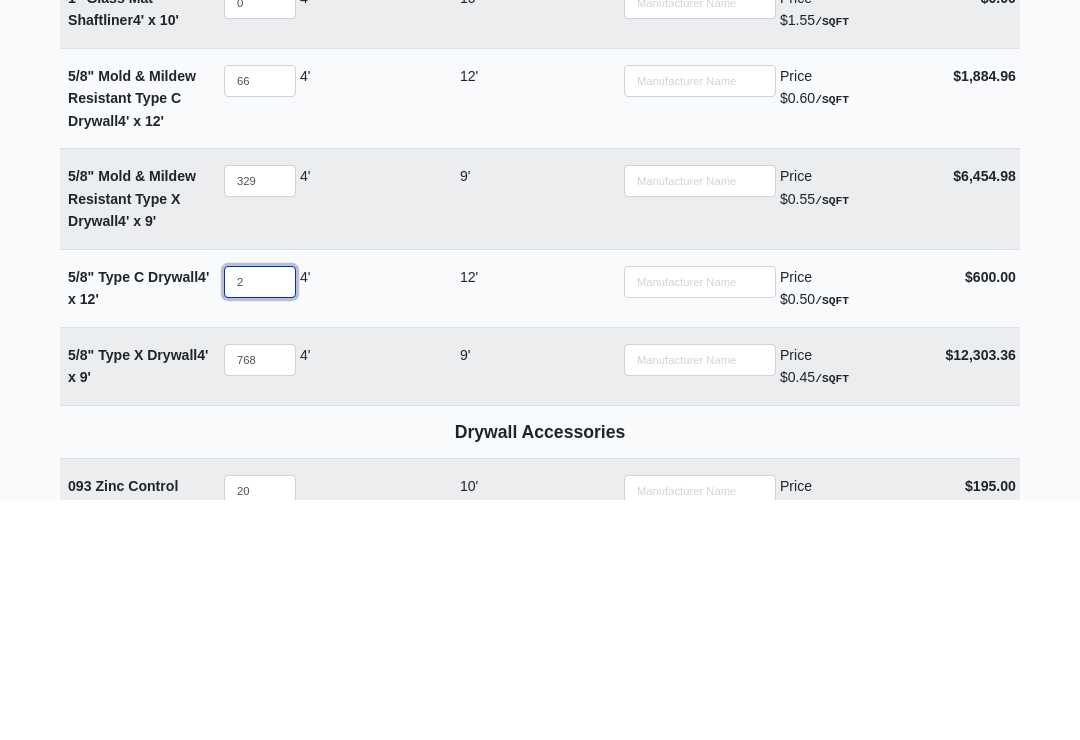 select 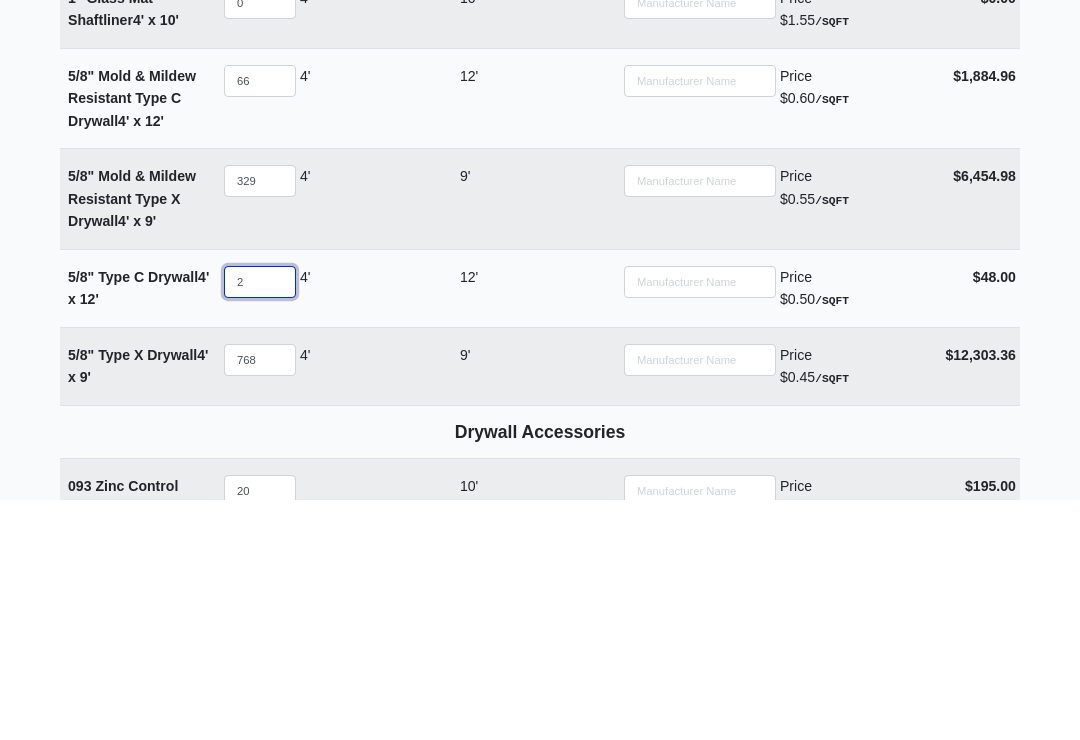 type on "23" 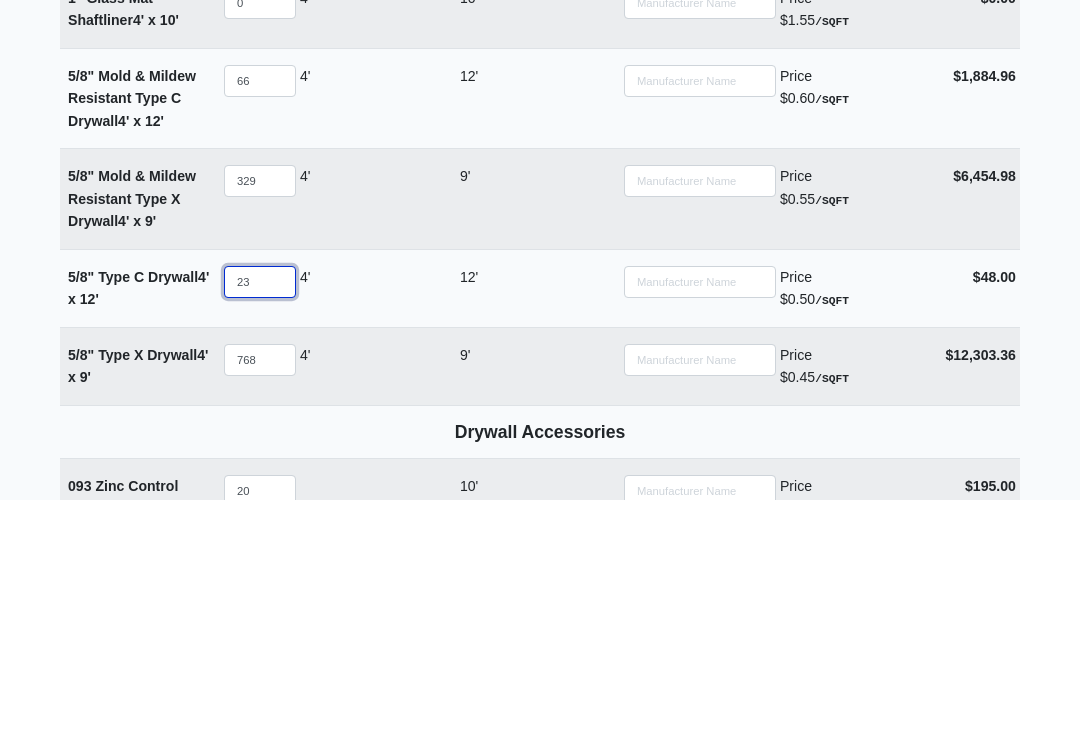 select 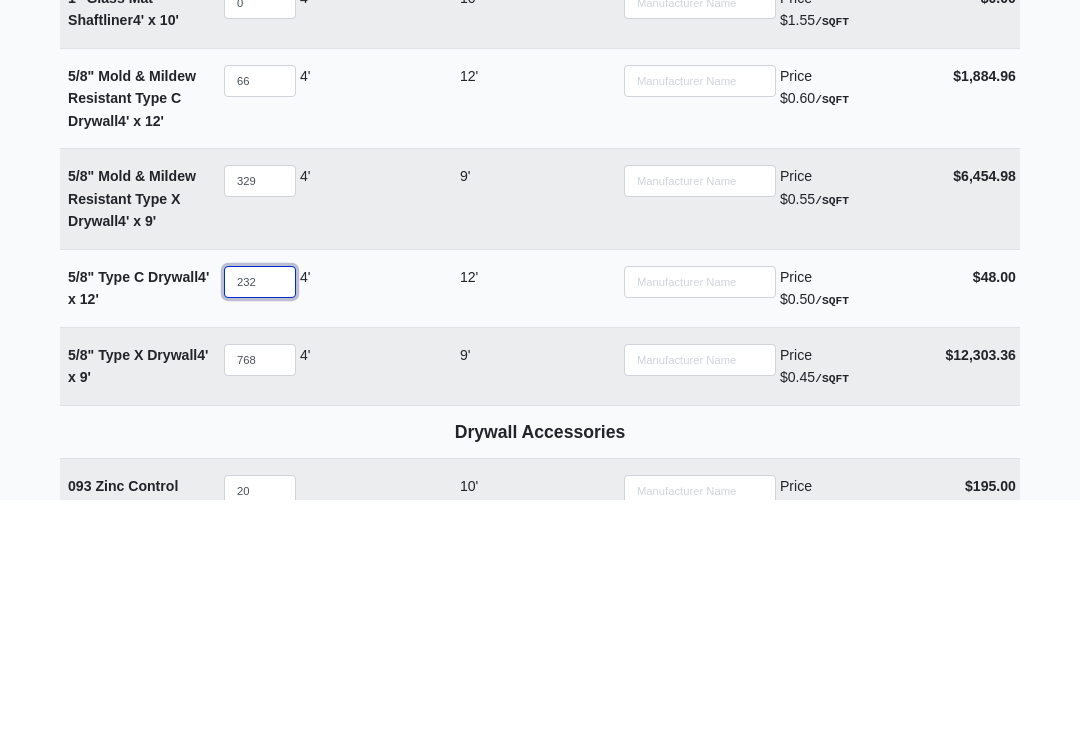 select 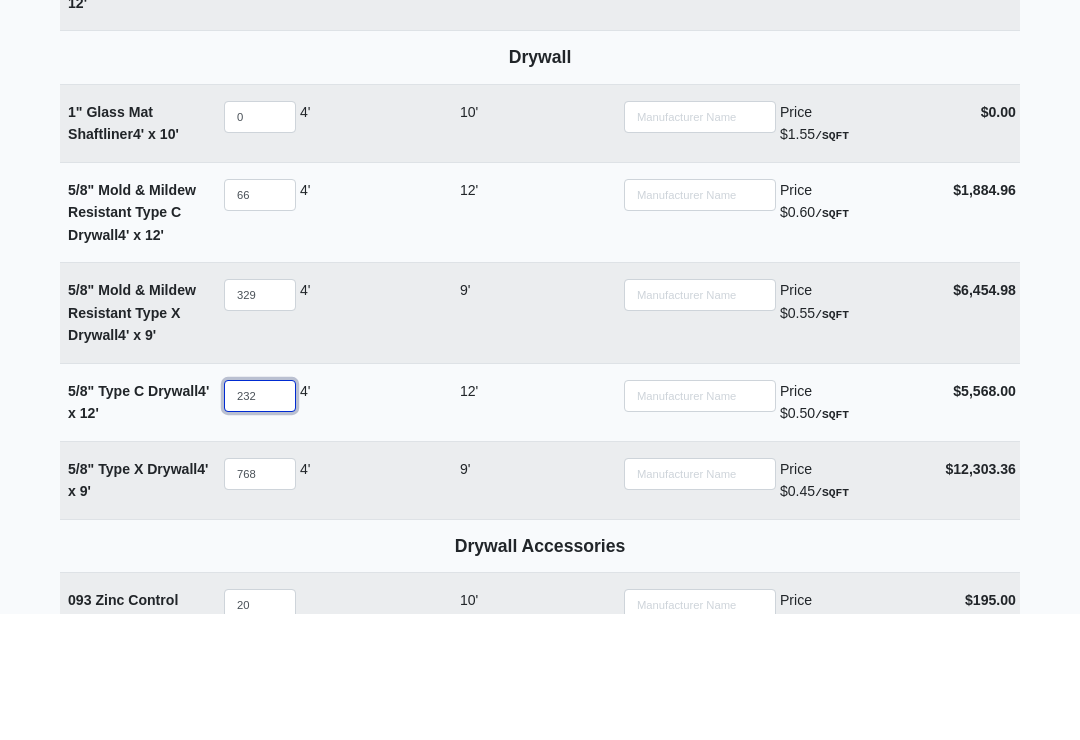type on "232" 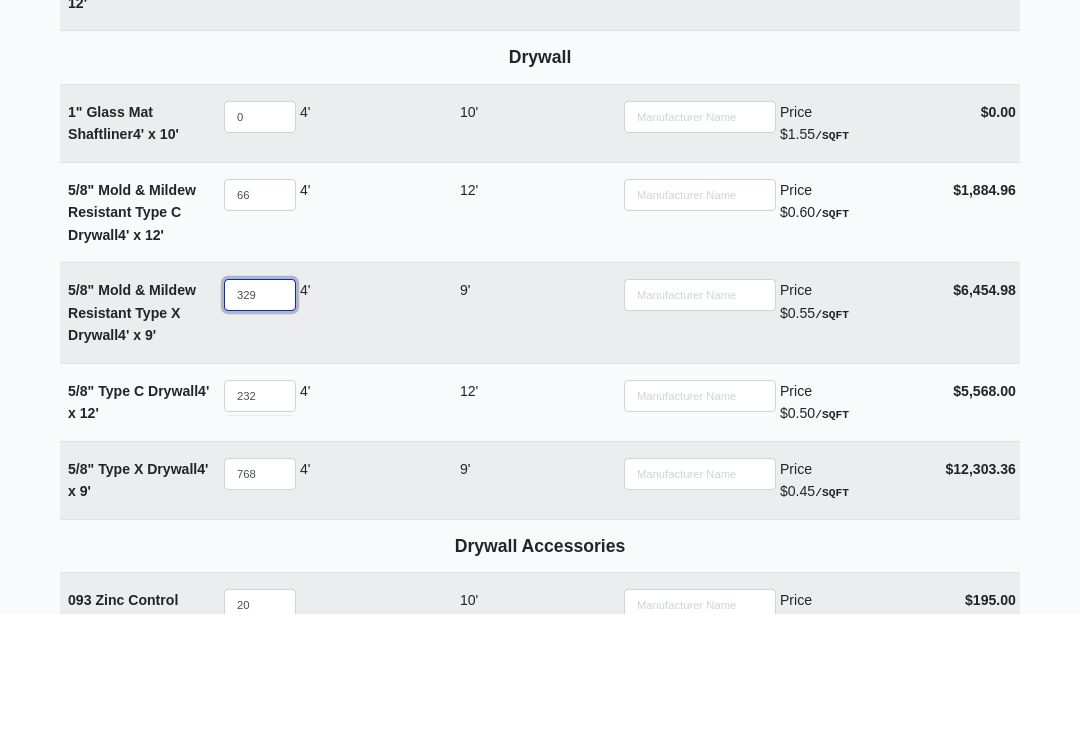 click on "329" at bounding box center (260, 422) 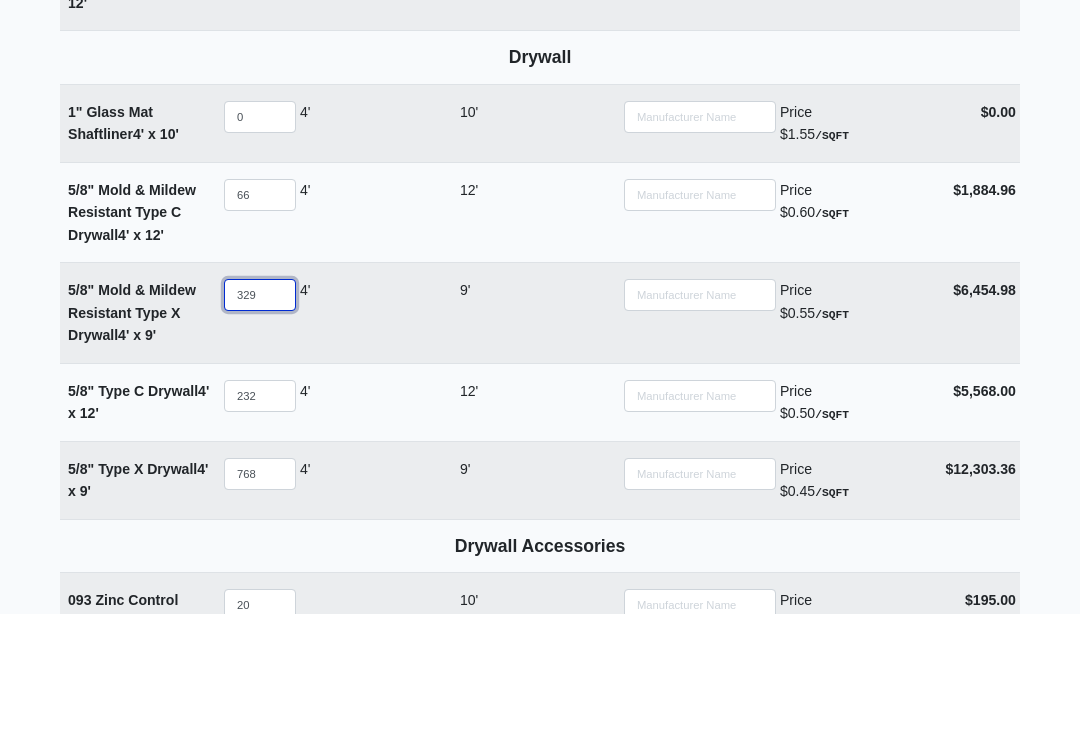 type on "32" 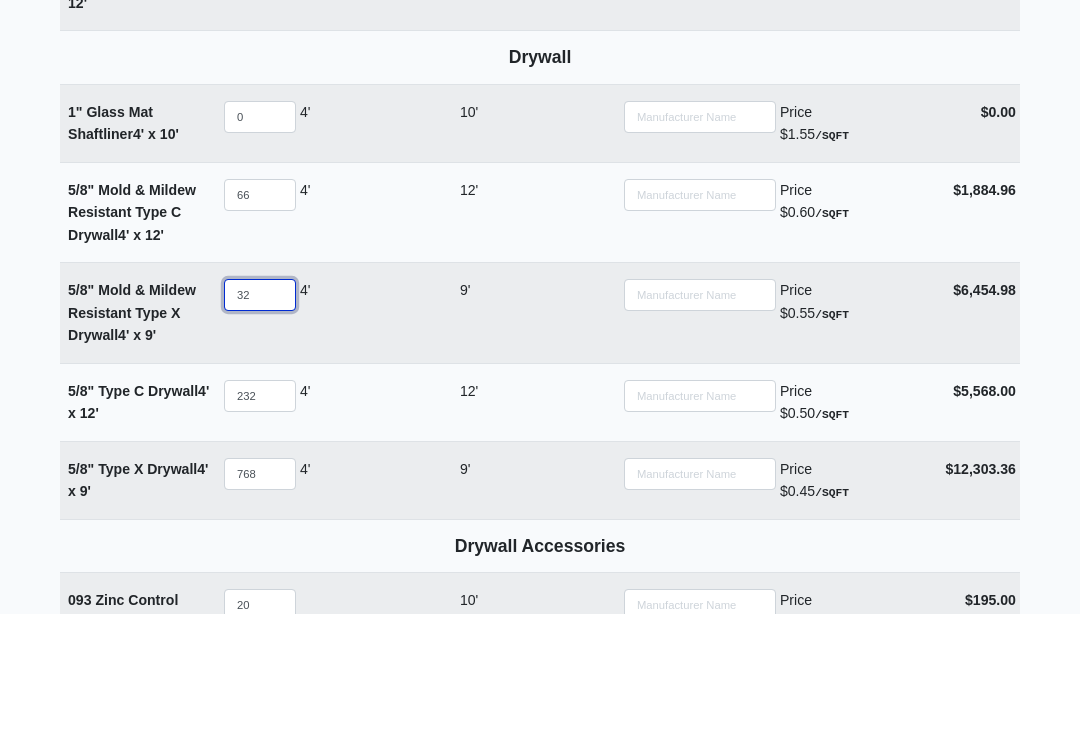 select 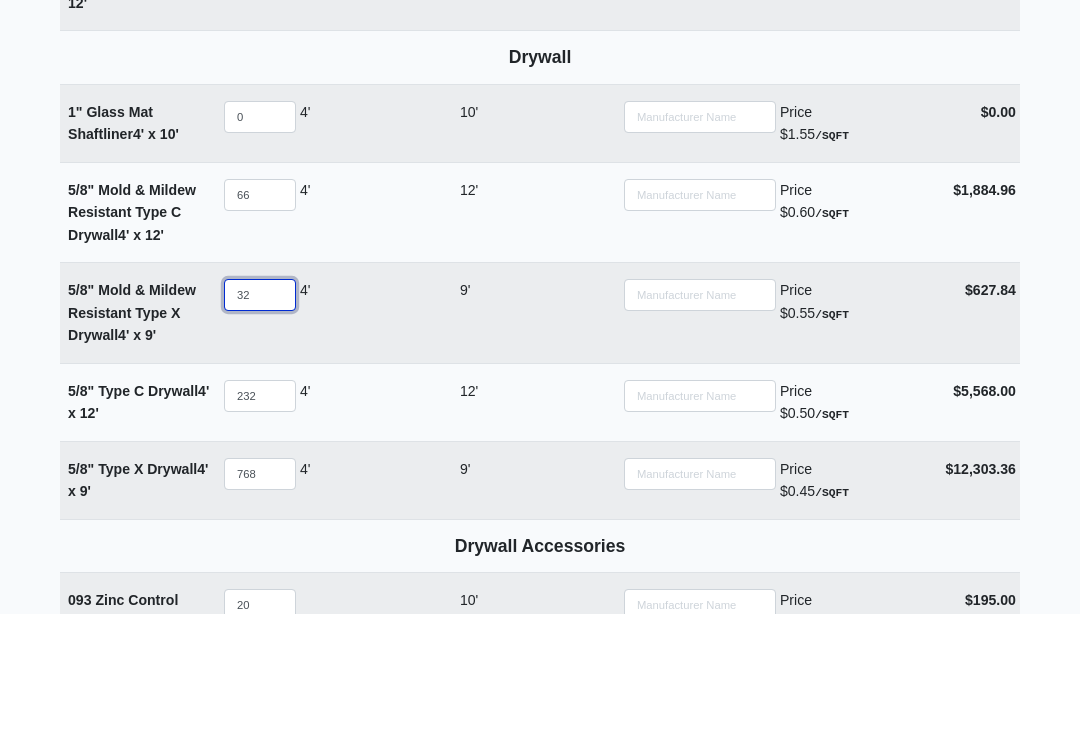 type on "322" 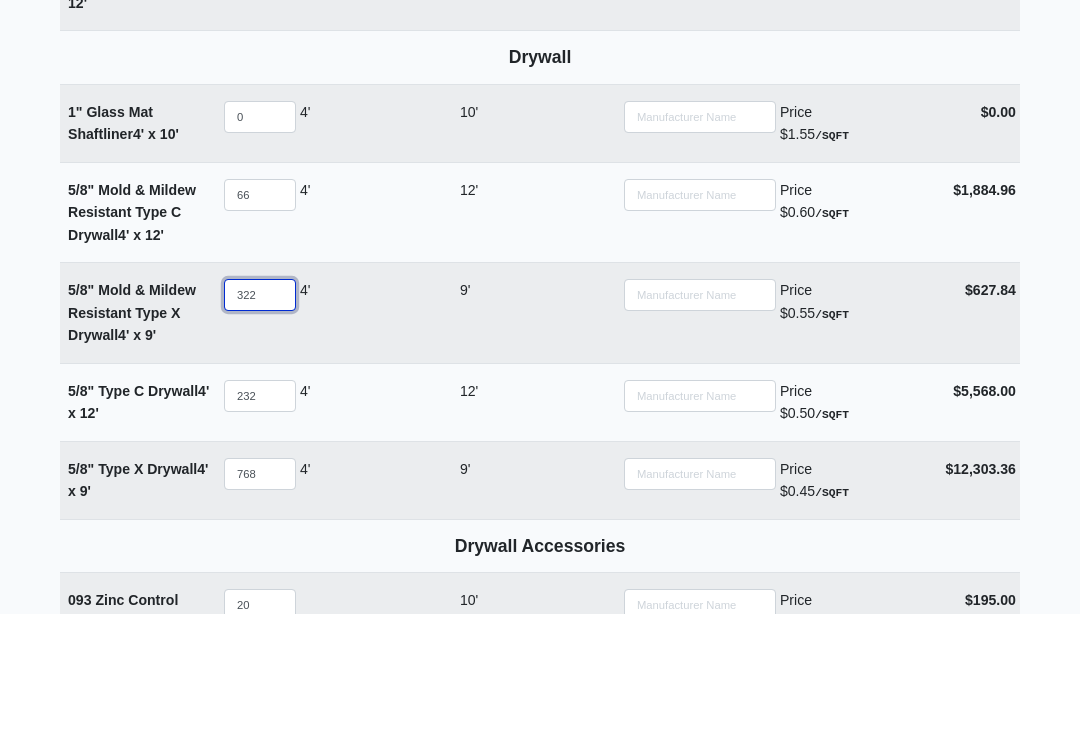 select 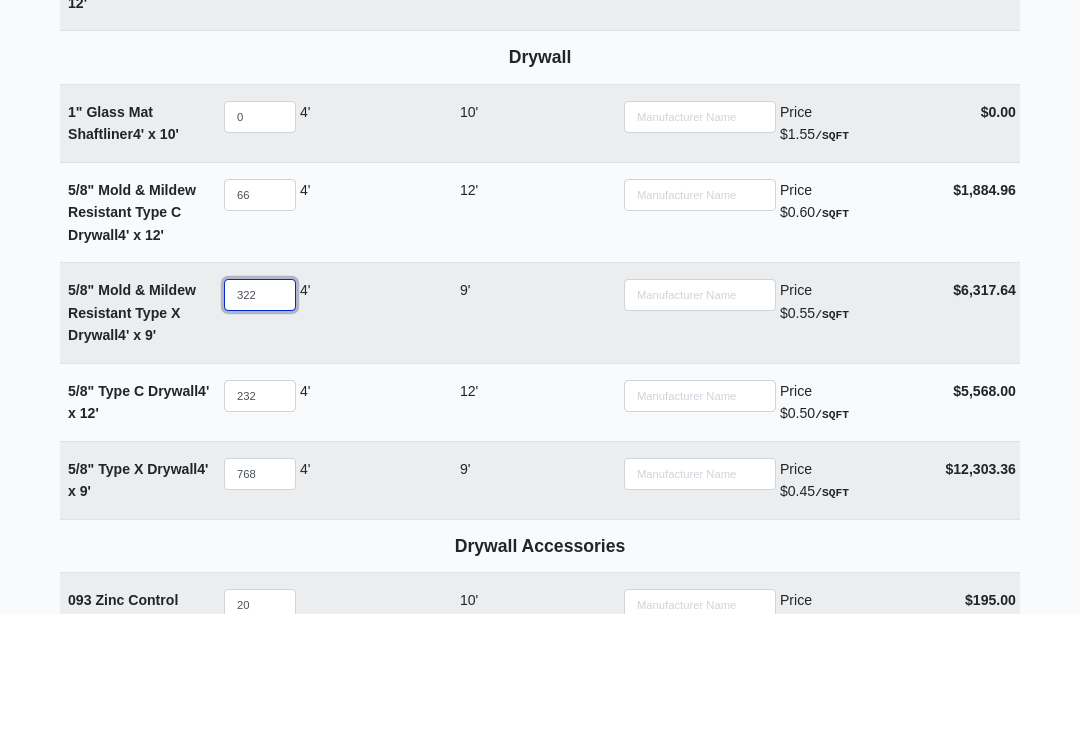 type on "32" 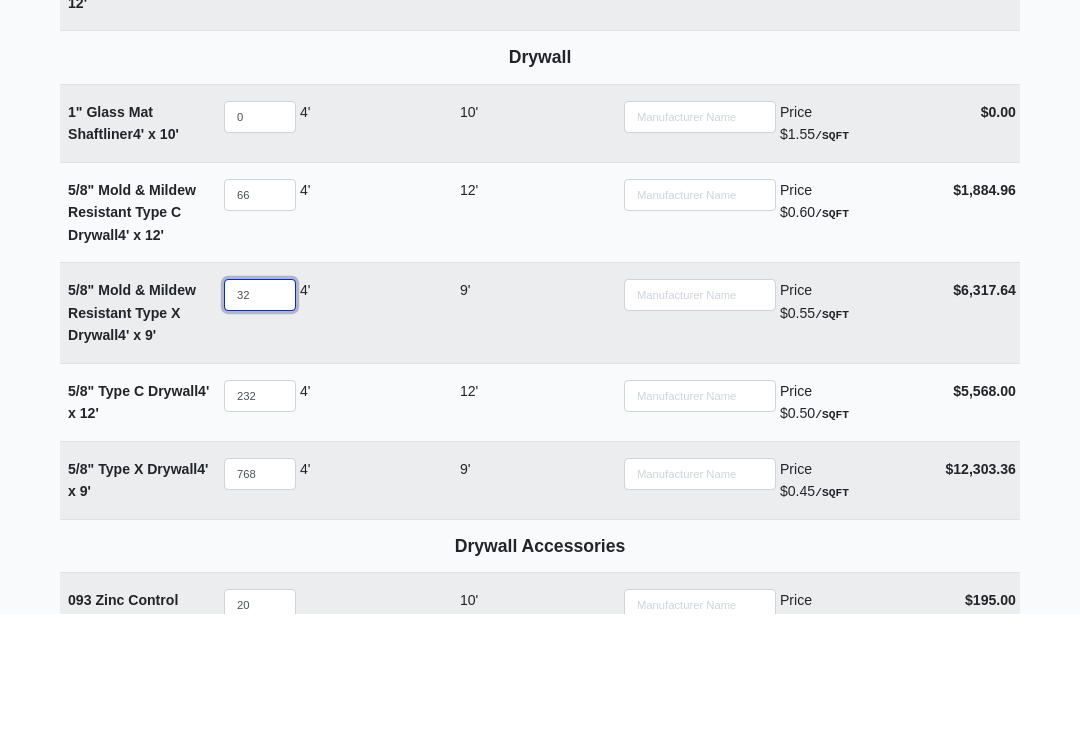 select 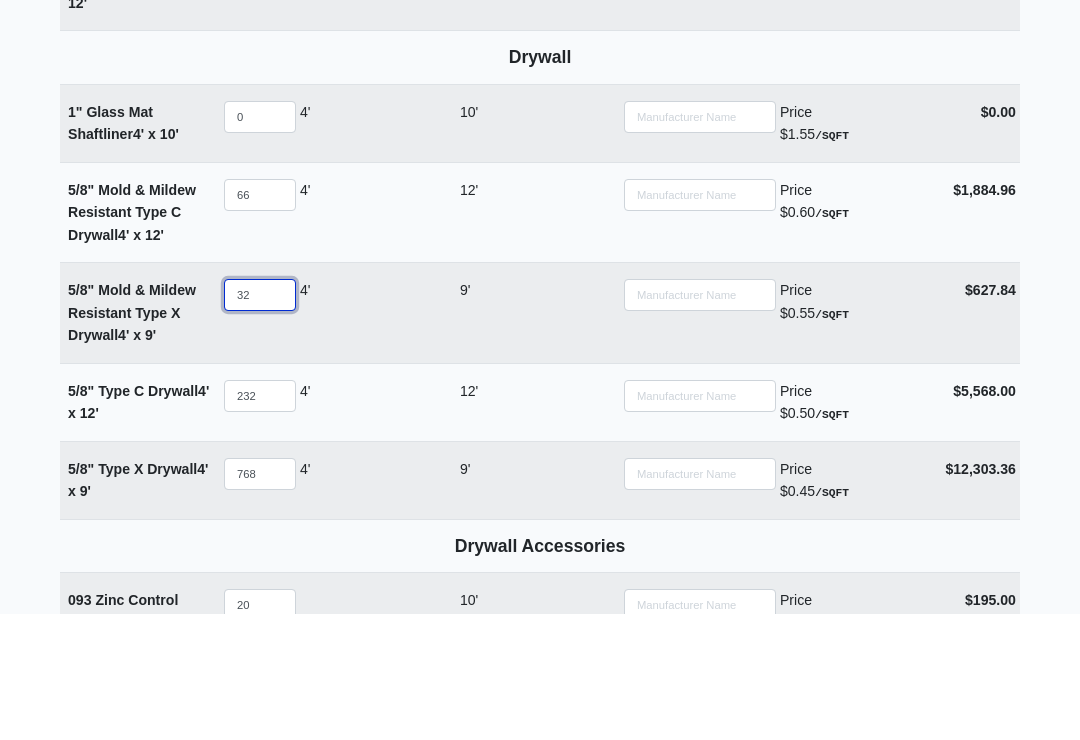 type on "329" 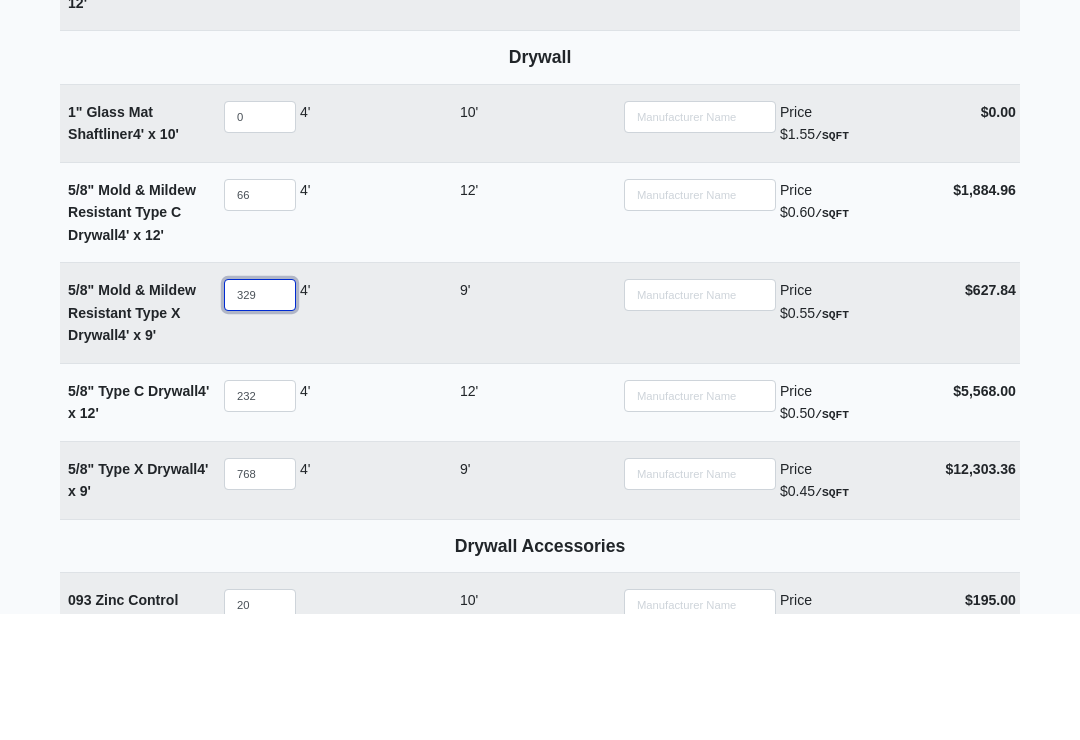 select 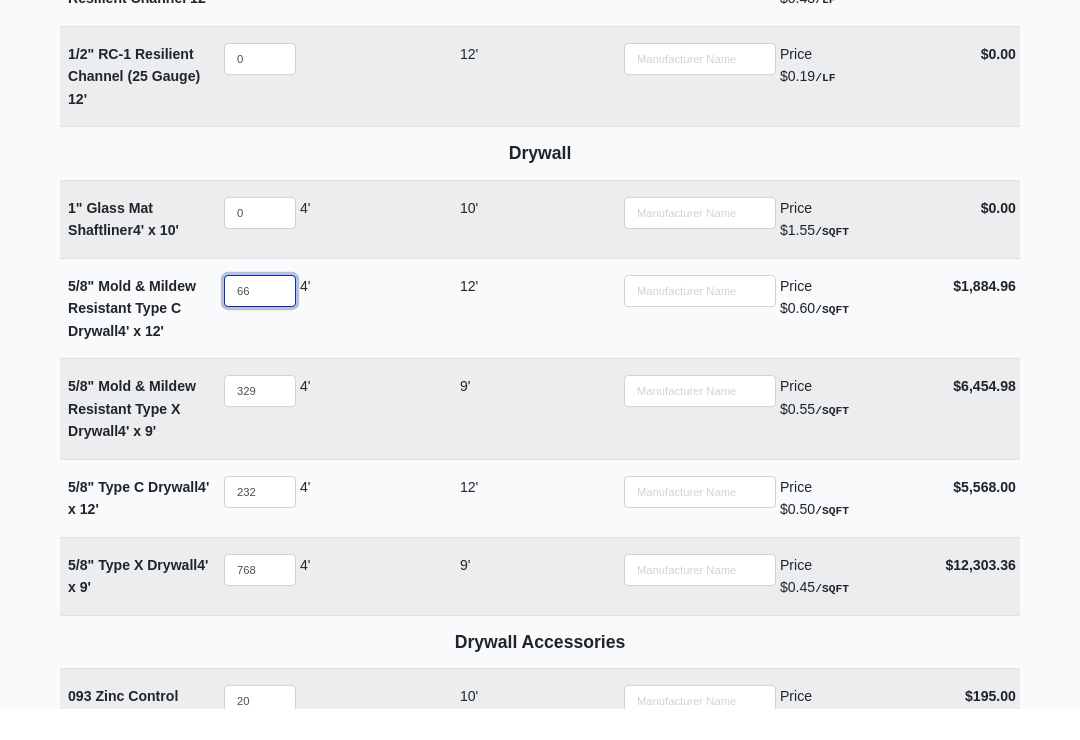 click on "66" at bounding box center [260, 322] 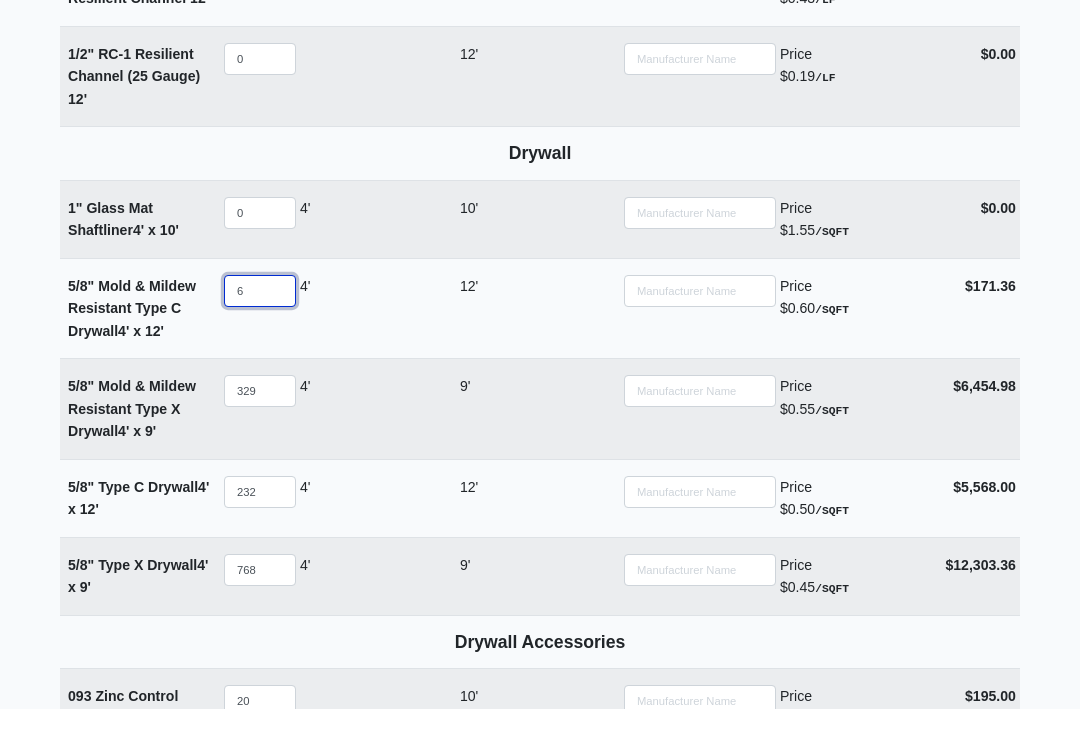 type 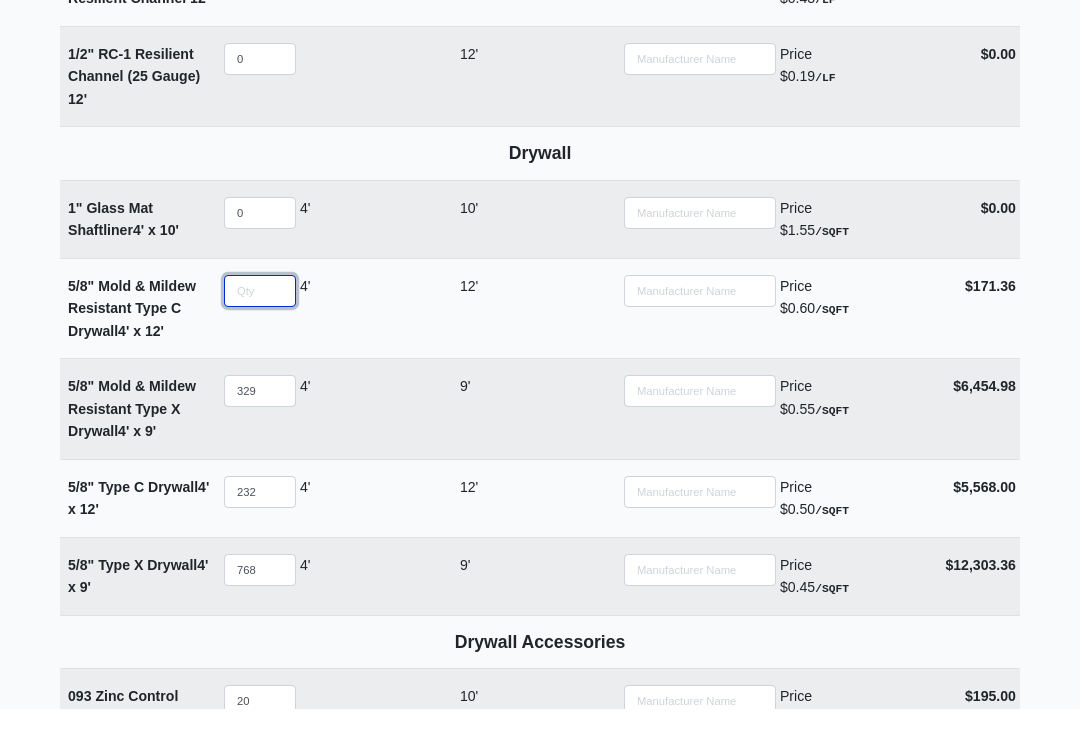 select 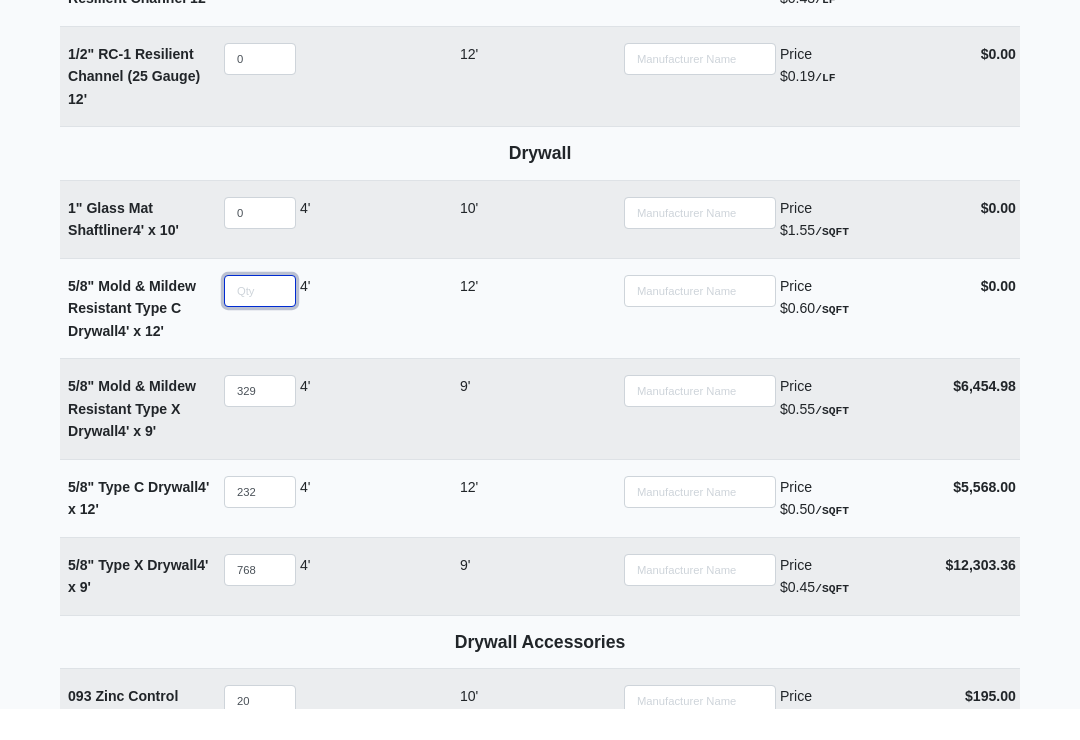 type on "1" 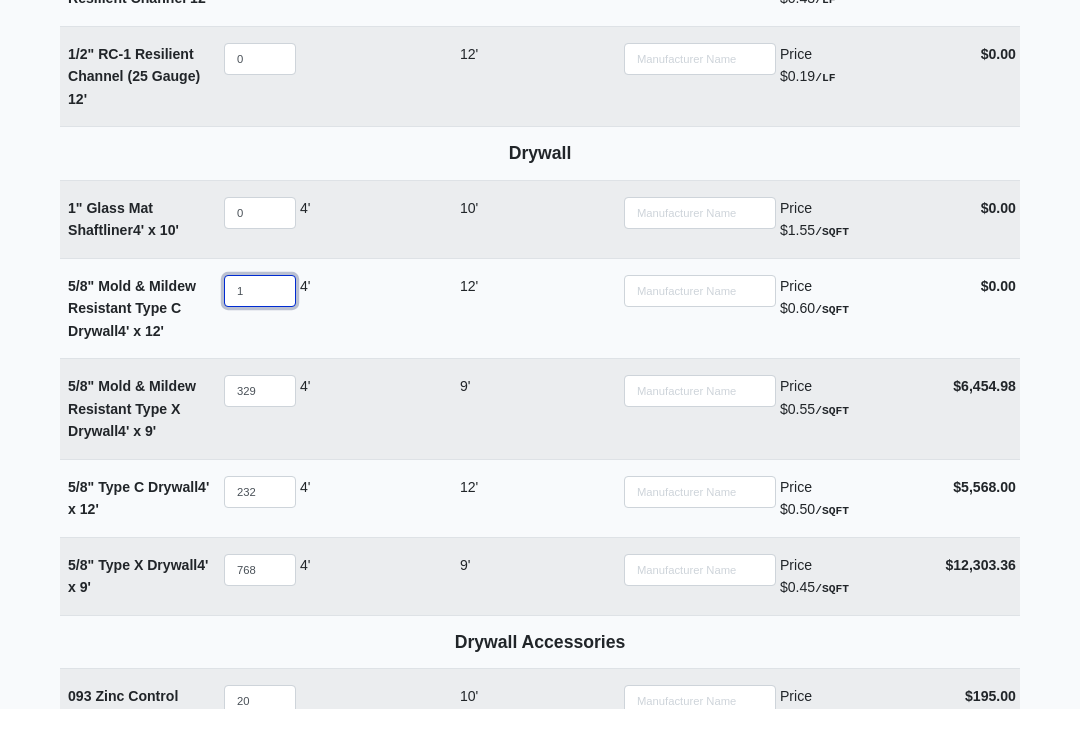 select 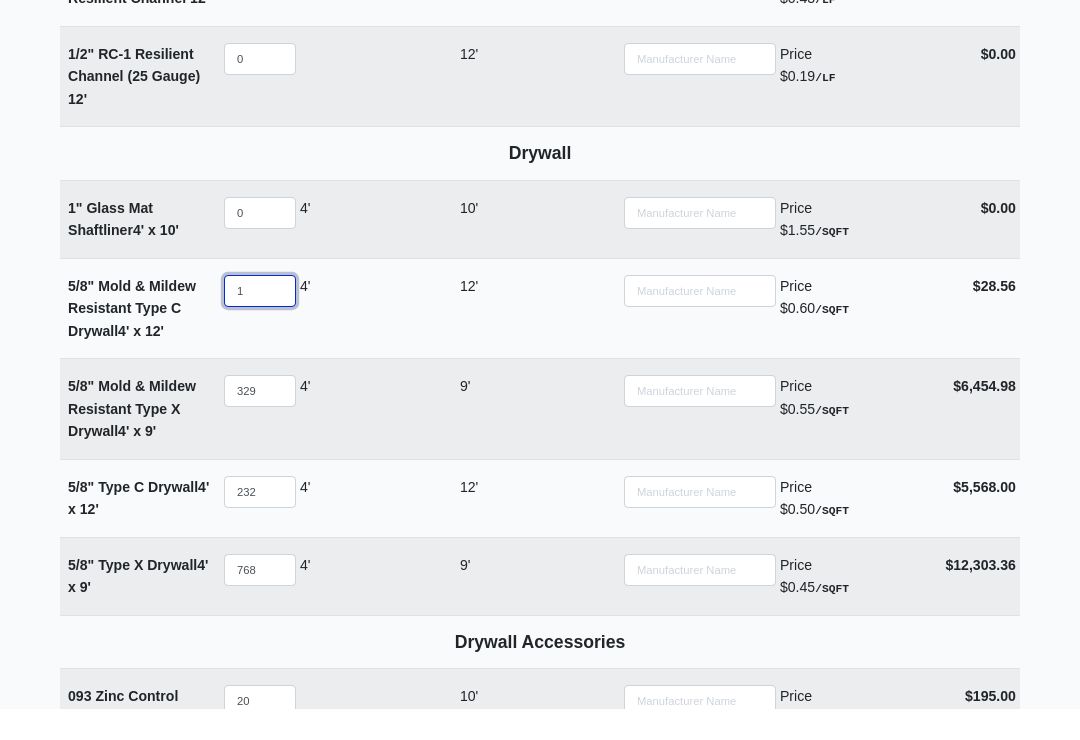 type 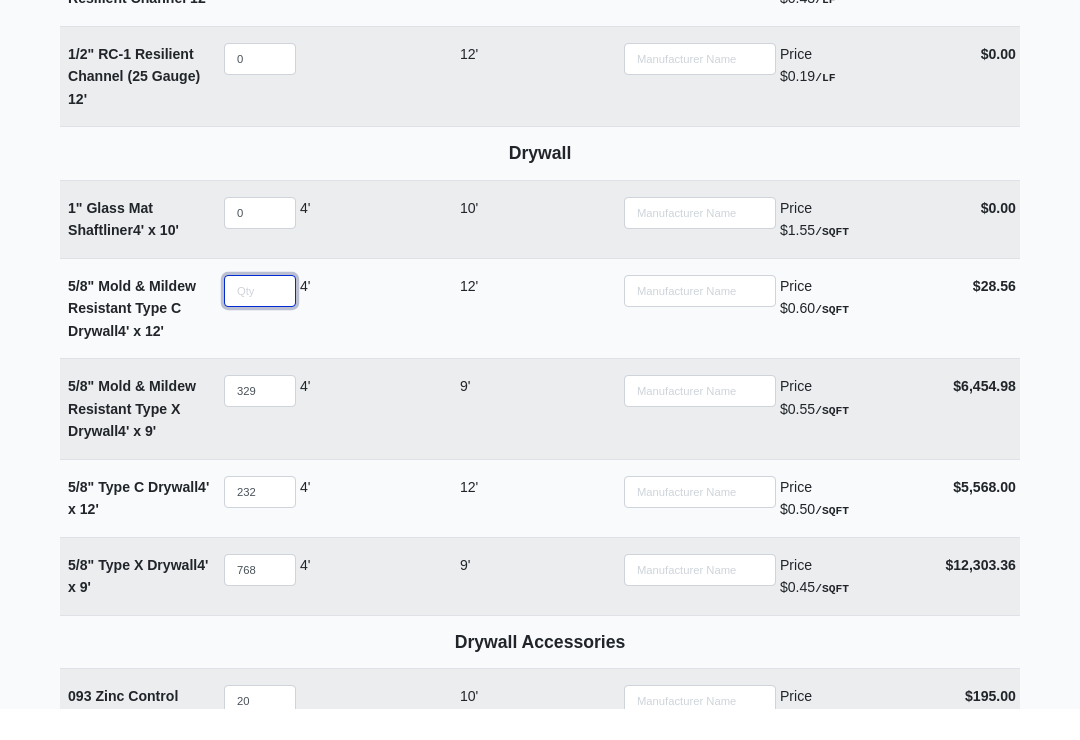 select 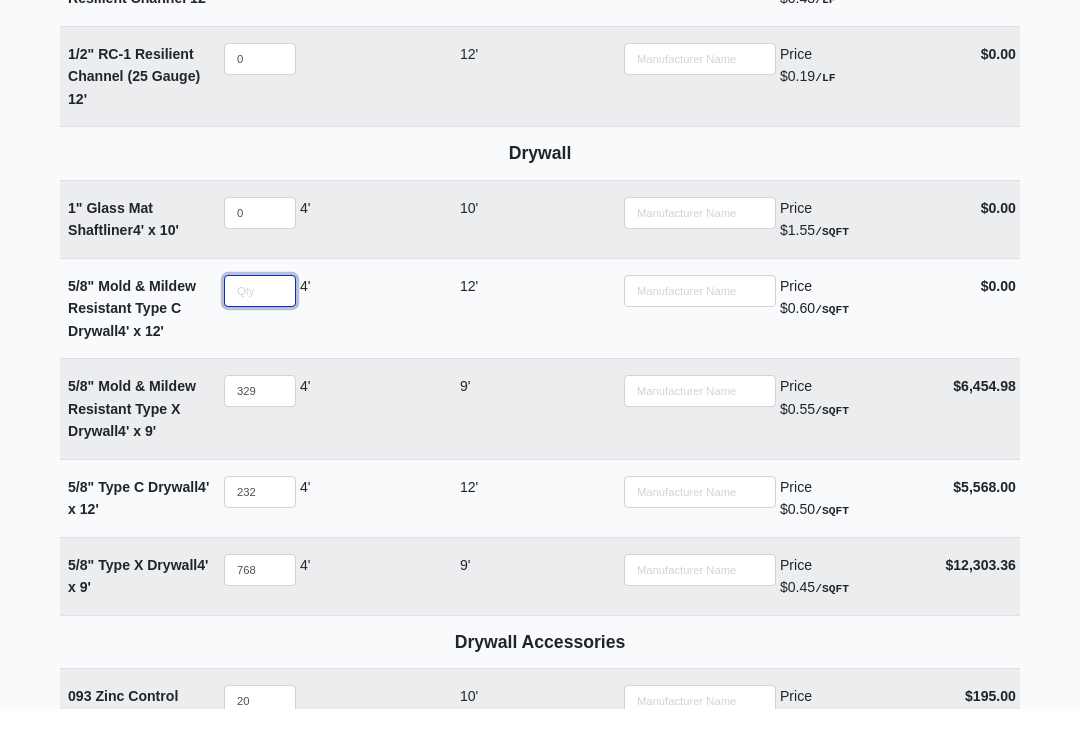 type on "6" 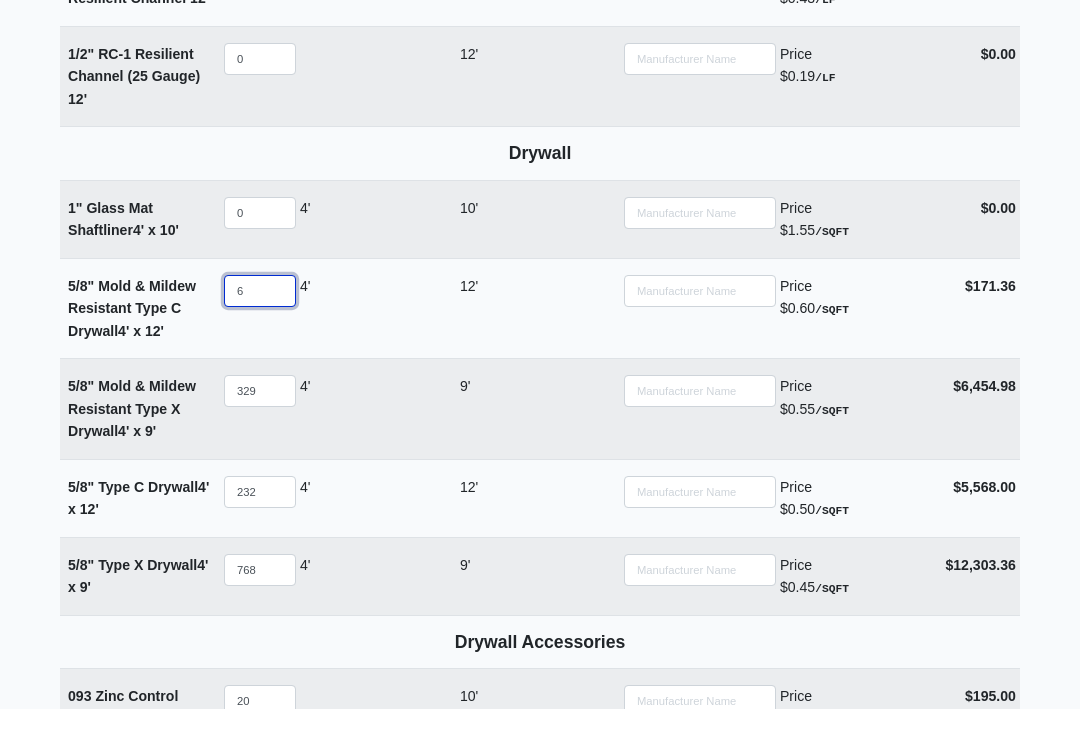 type on "61" 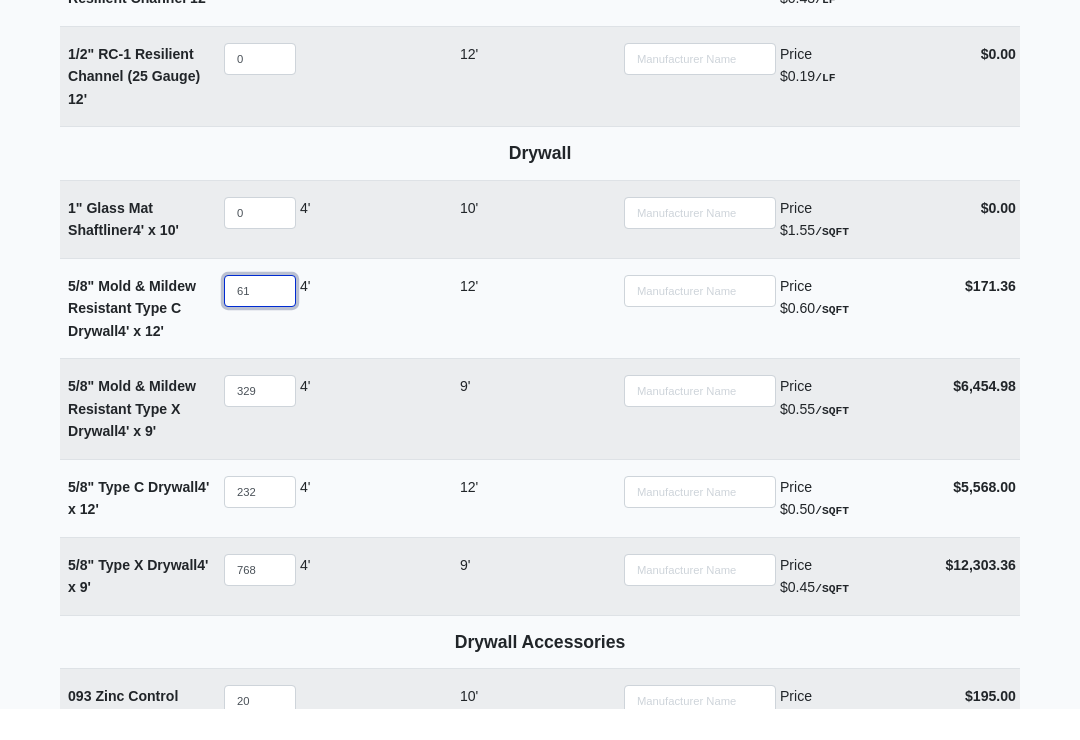 select 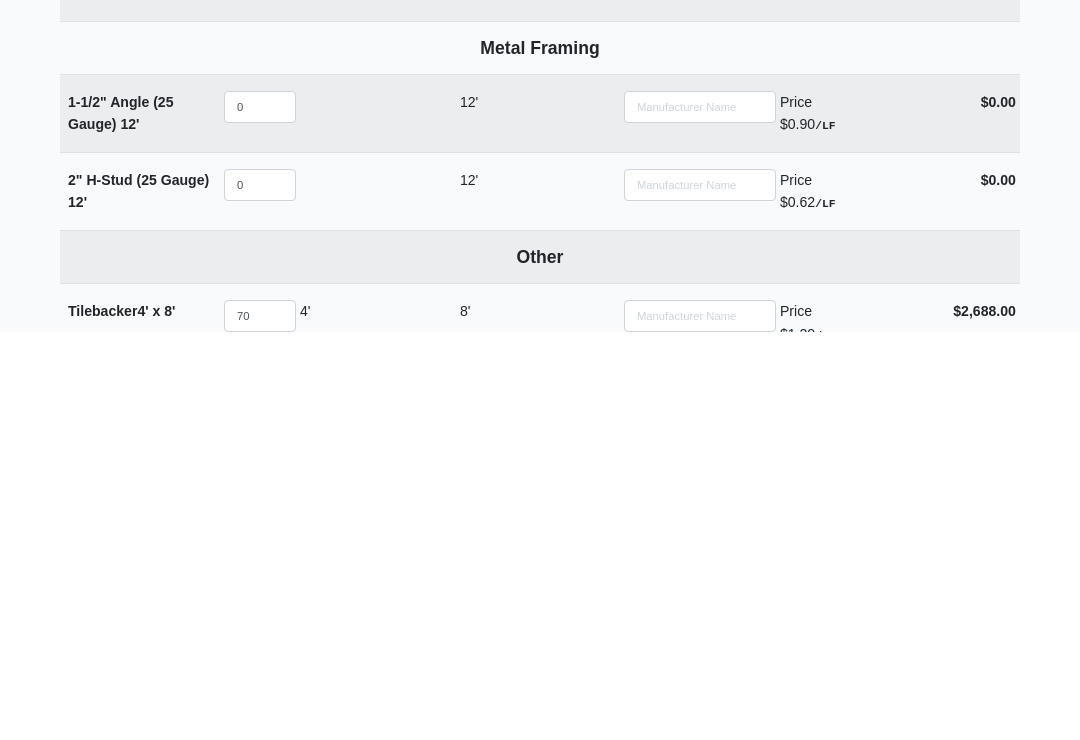 scroll, scrollTop: 1782, scrollLeft: 0, axis: vertical 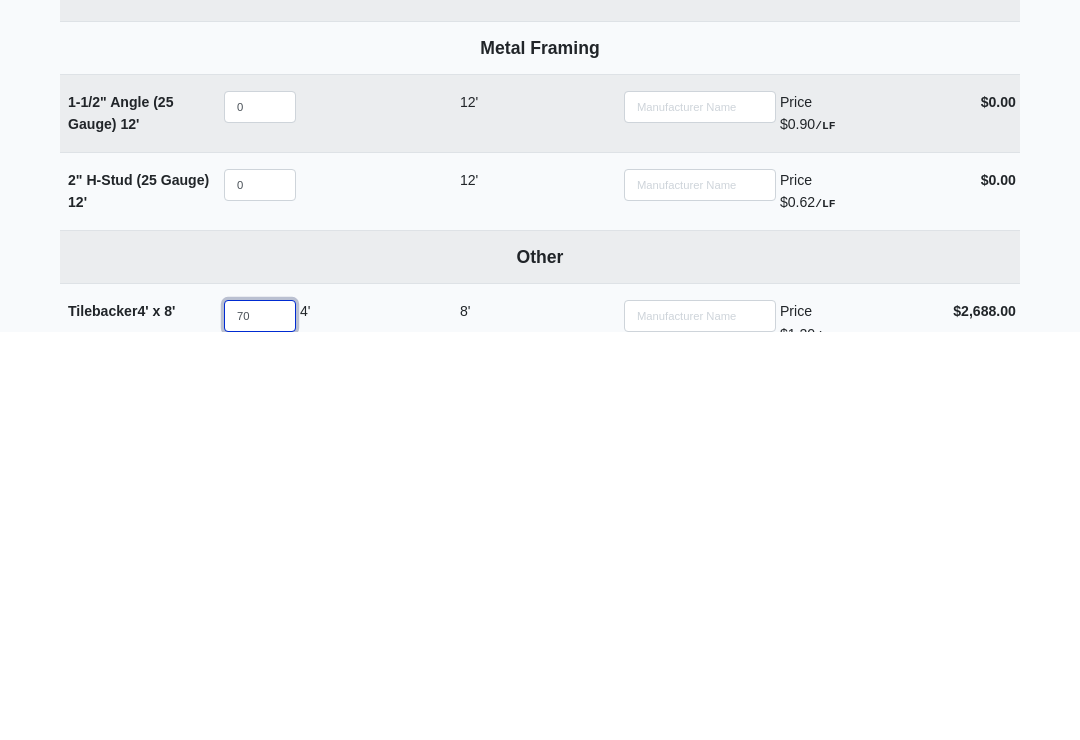 click on "70" at bounding box center [260, 724] 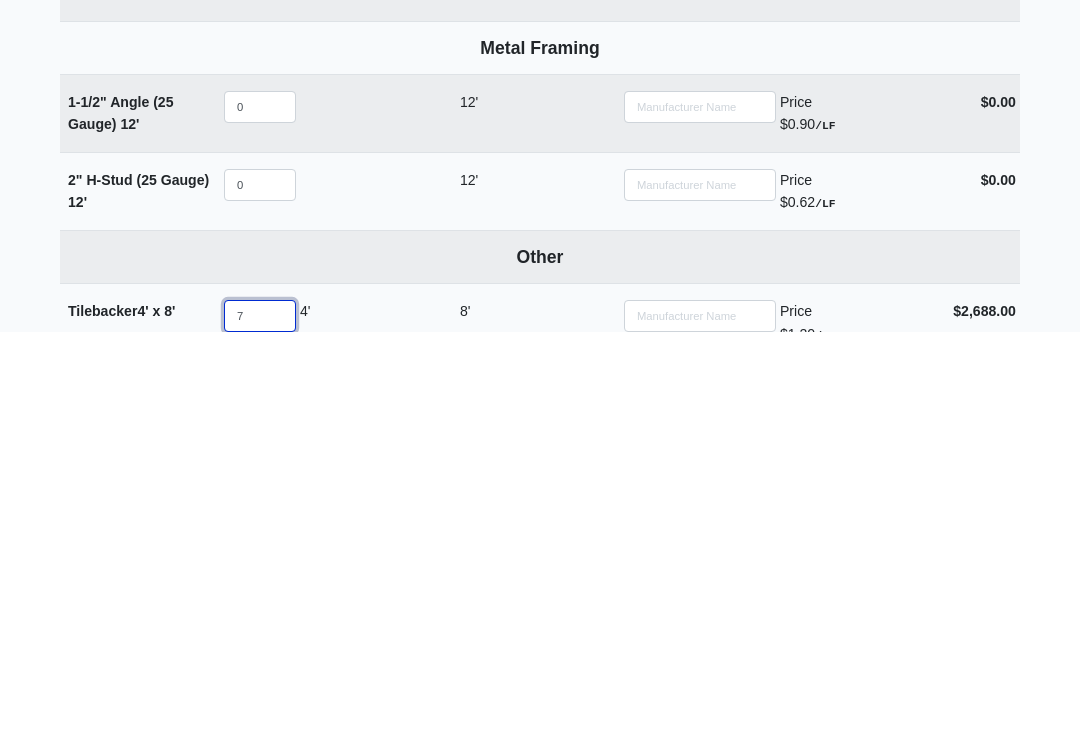 select 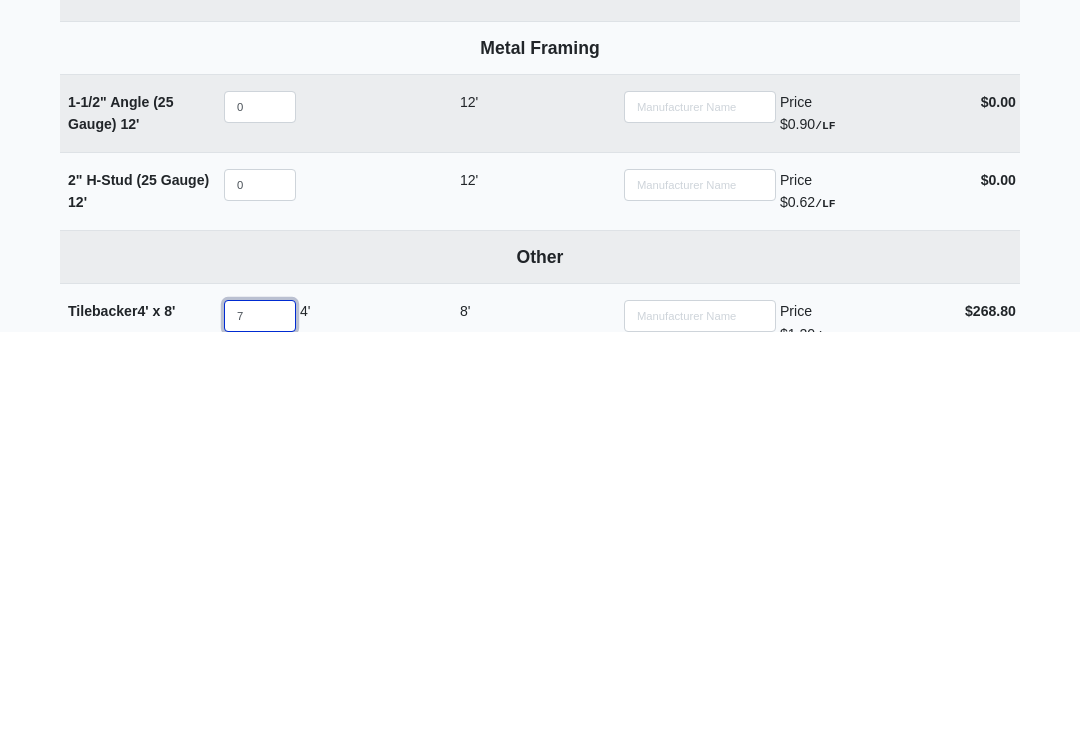 type 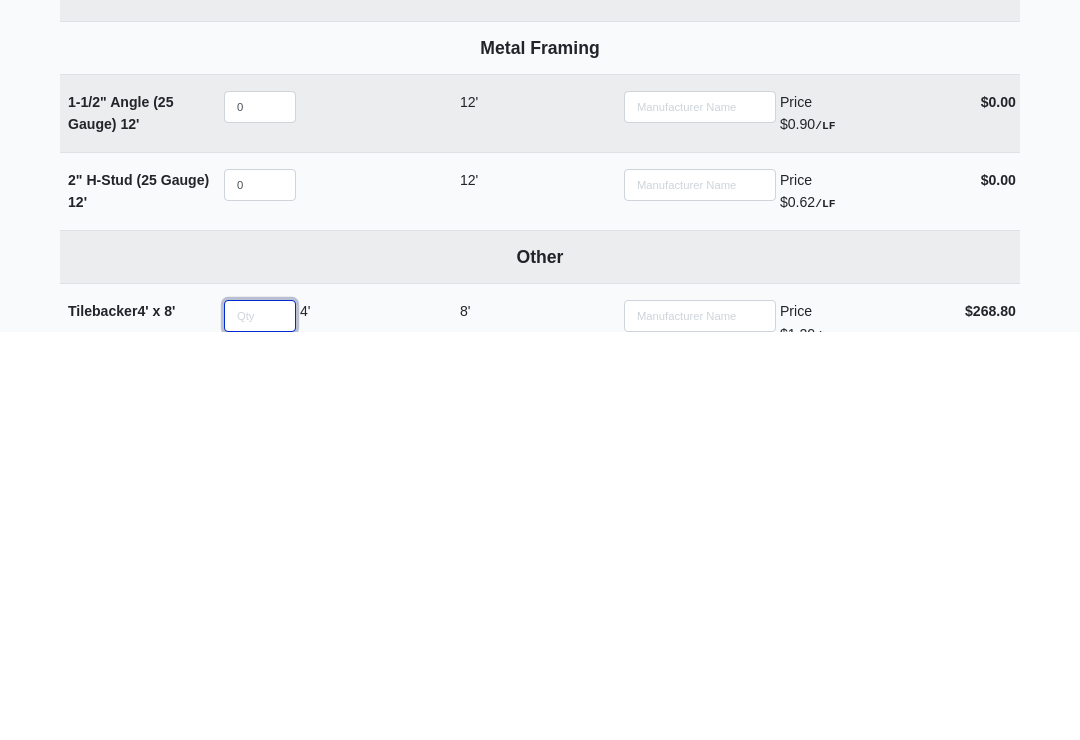 select 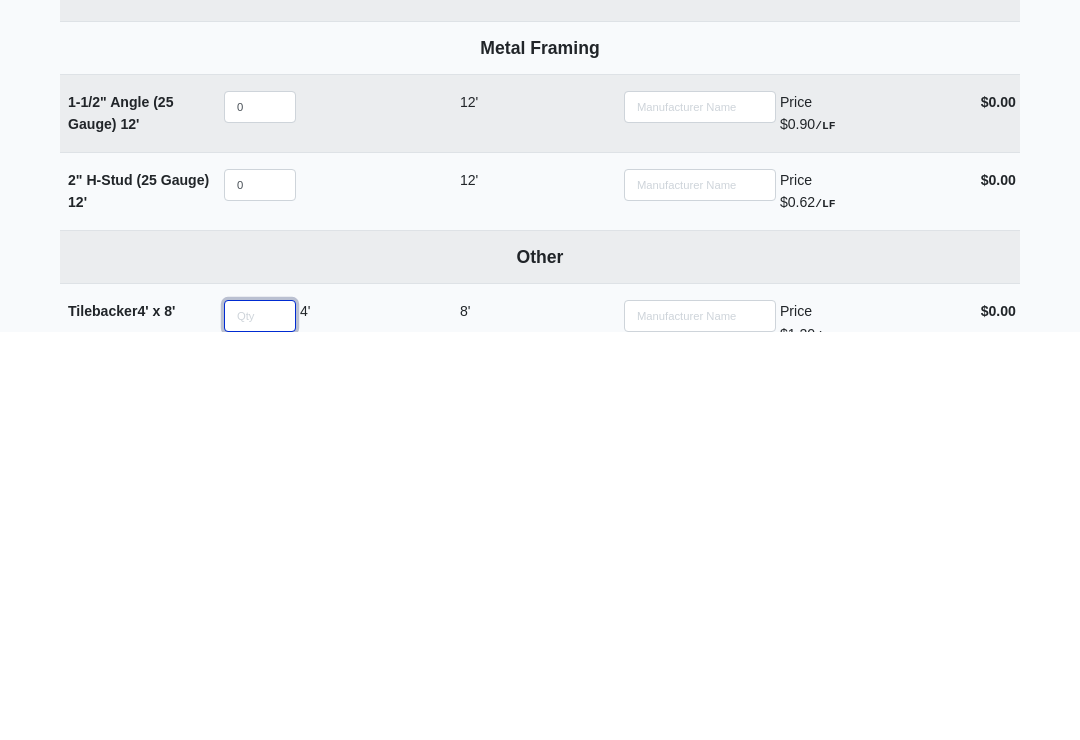 type on "6" 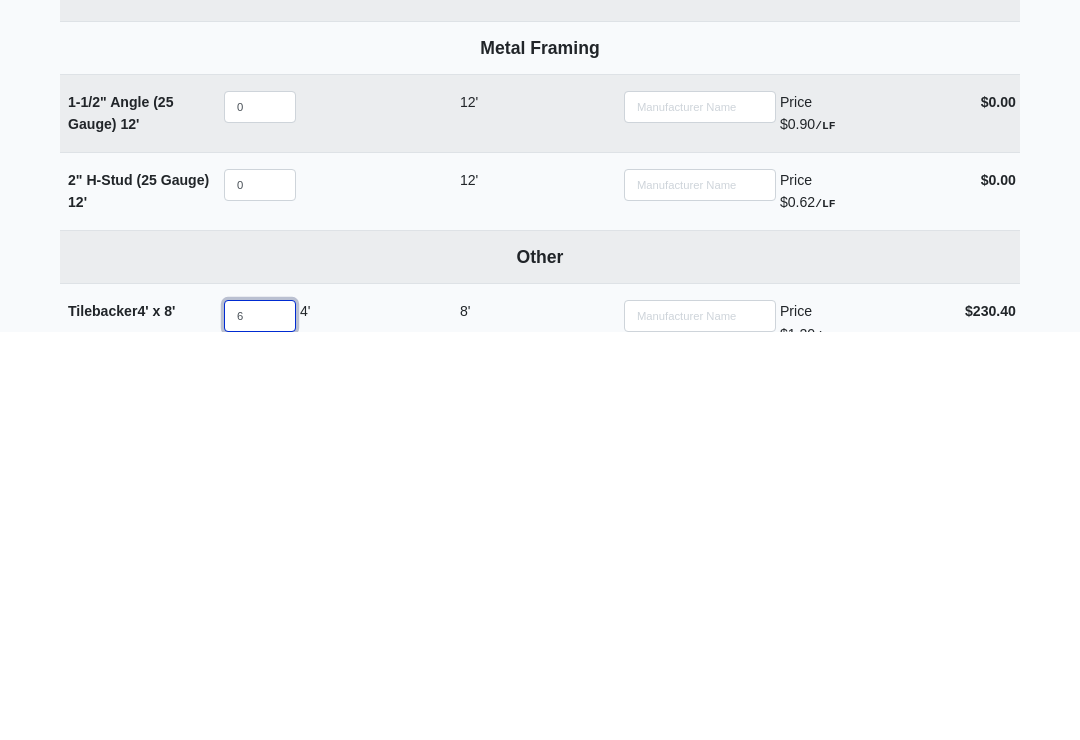 type on "62" 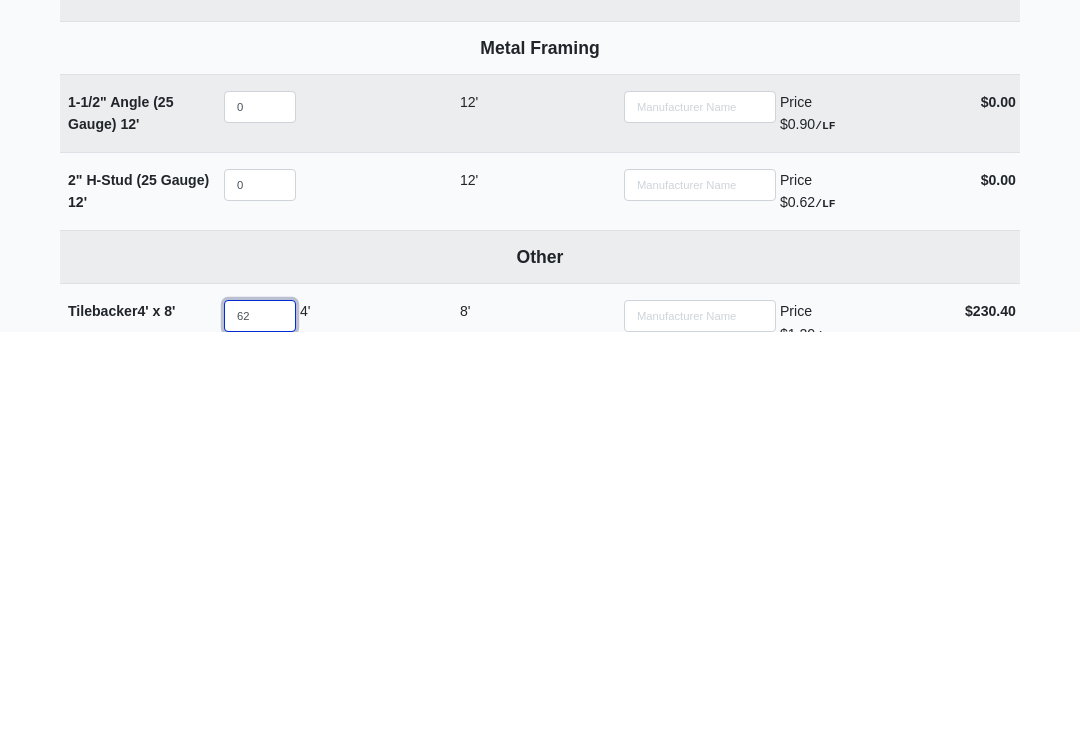 select 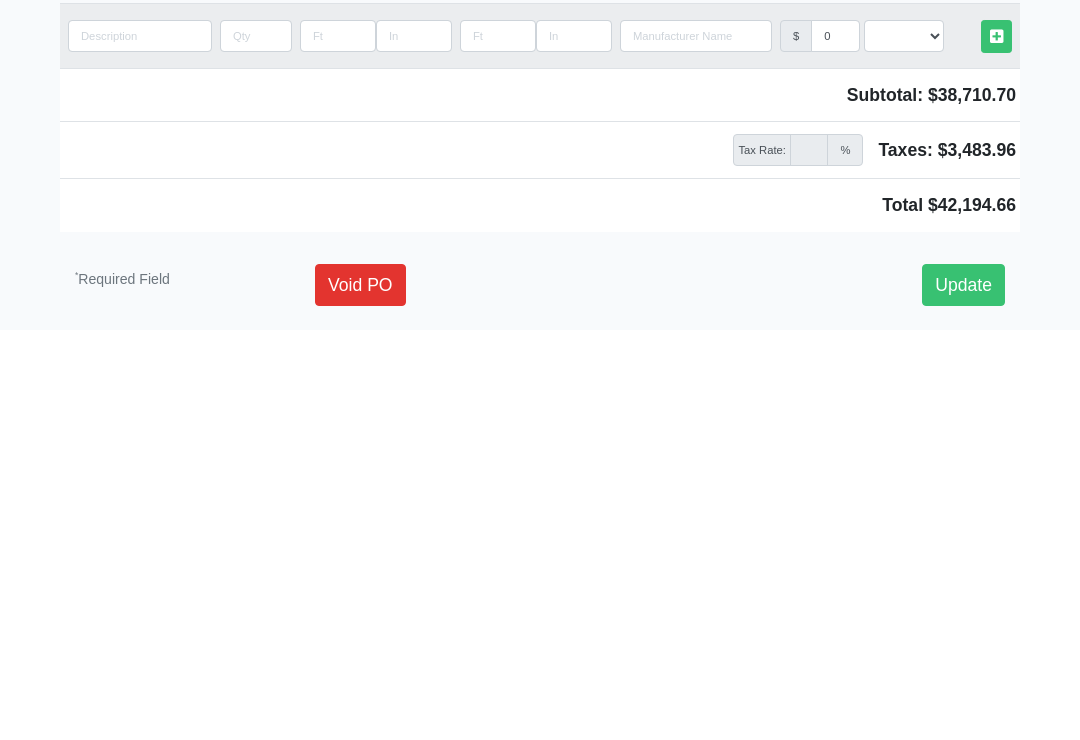type on "62" 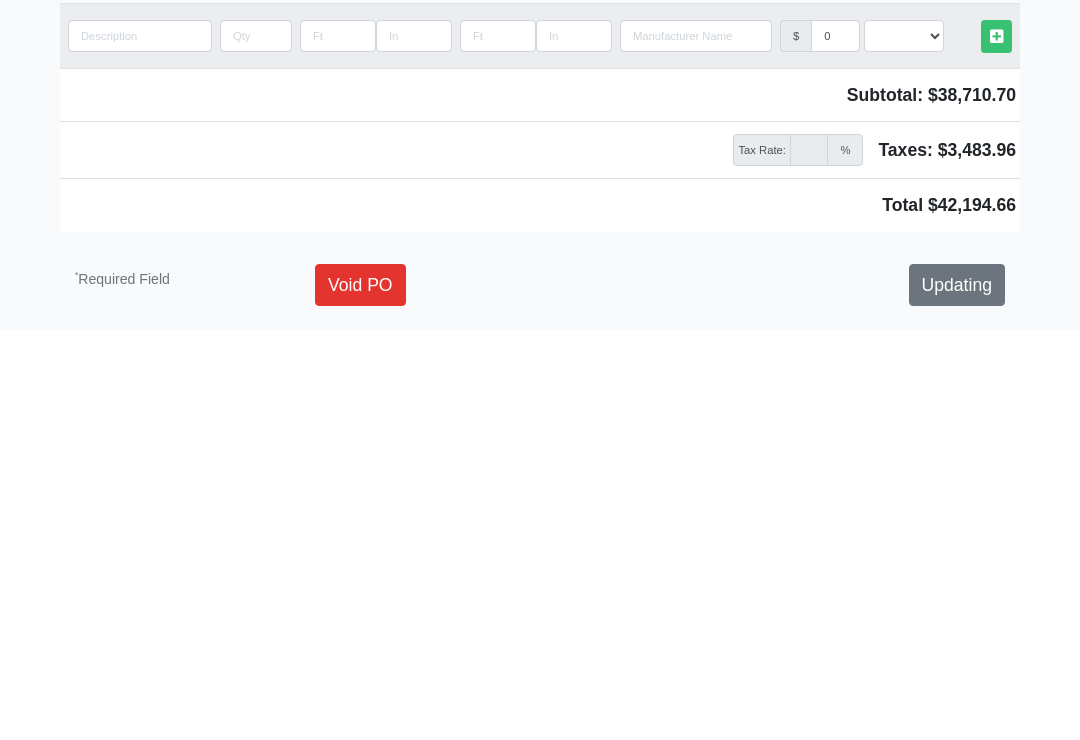 scroll, scrollTop: 2300, scrollLeft: 0, axis: vertical 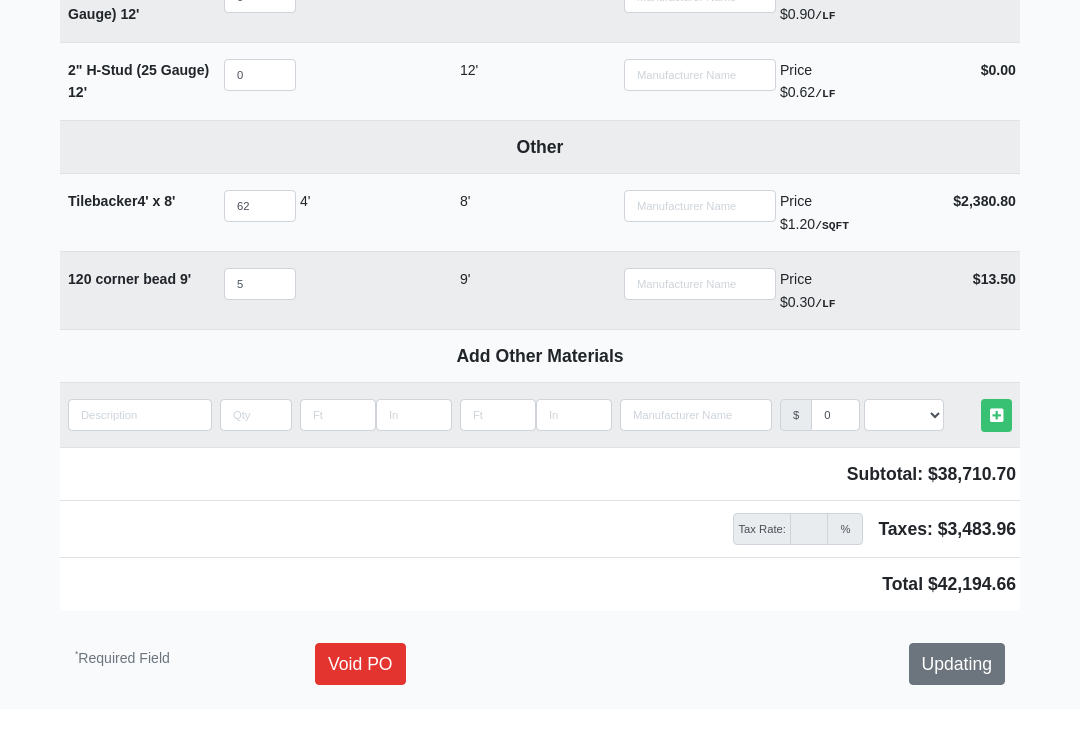 click on "Updating" at bounding box center (957, 664) 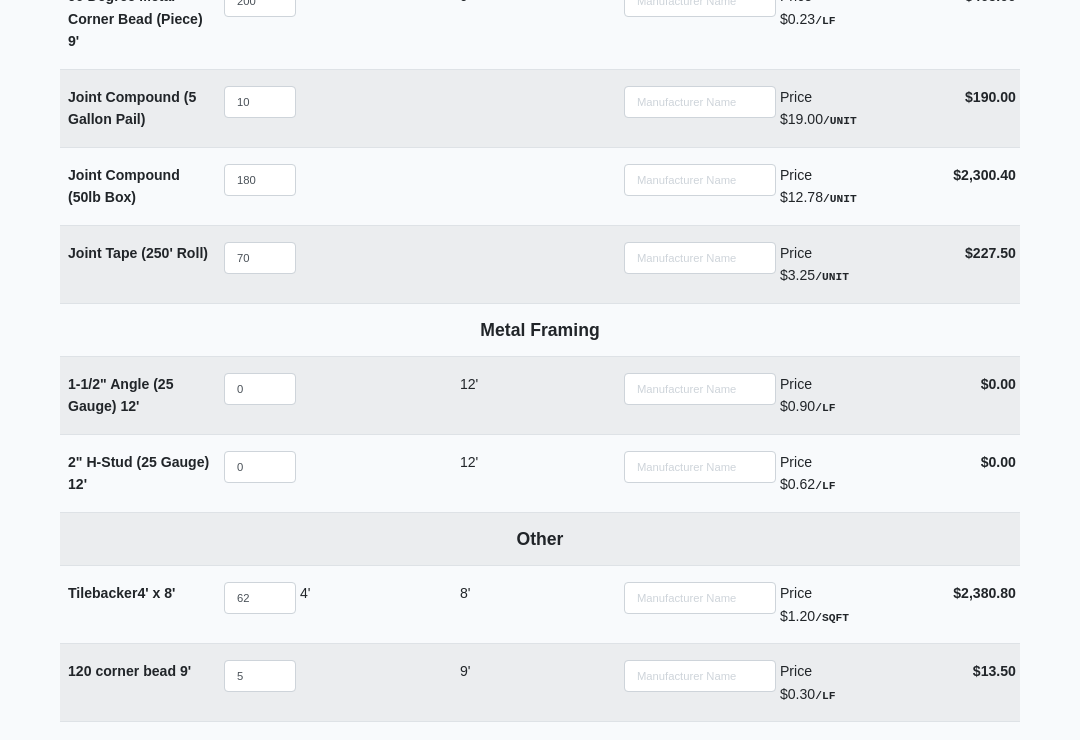 scroll, scrollTop: 2300, scrollLeft: 0, axis: vertical 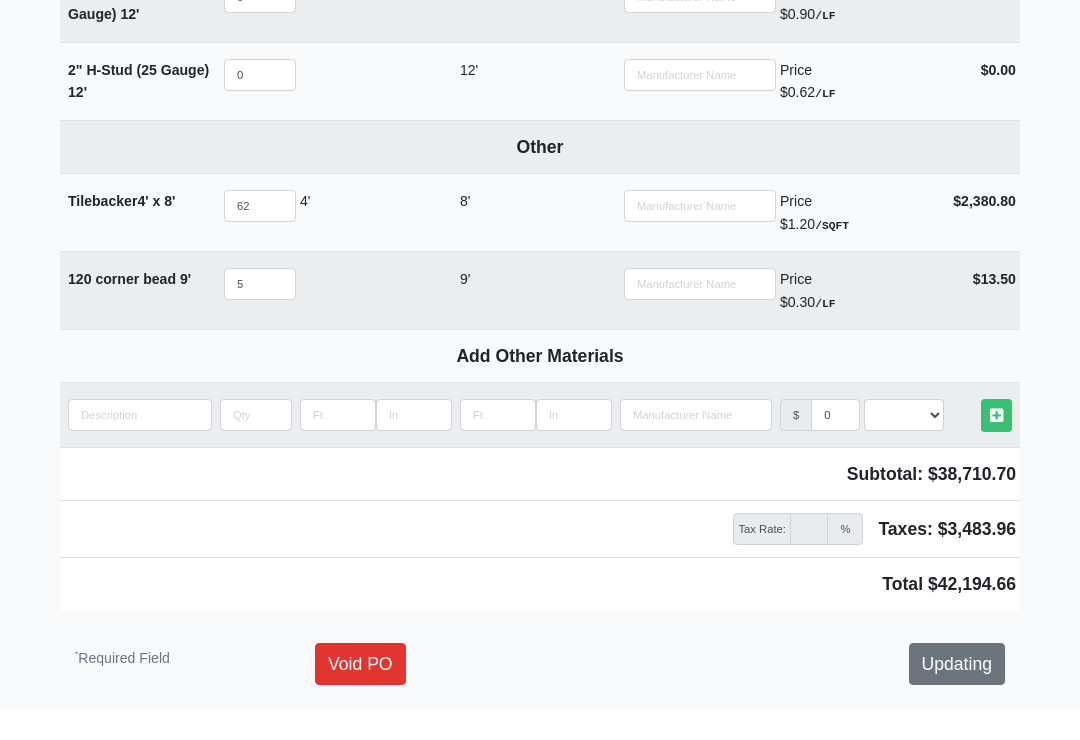 click on "Updating" at bounding box center [957, 664] 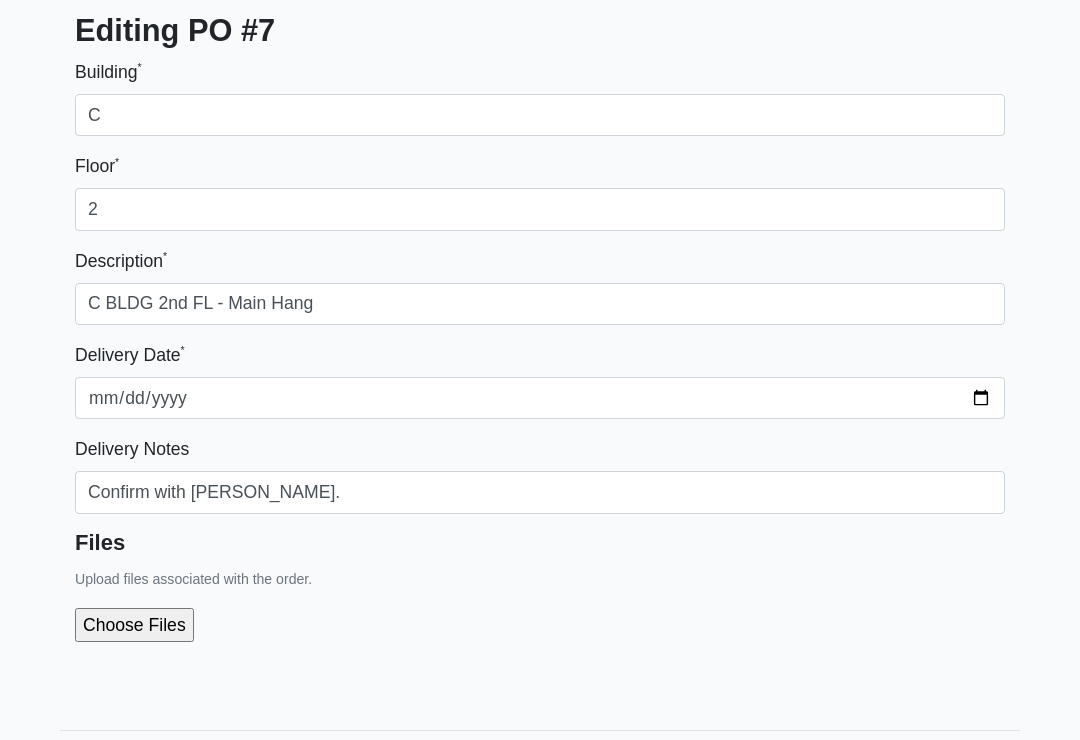 scroll, scrollTop: 0, scrollLeft: 0, axis: both 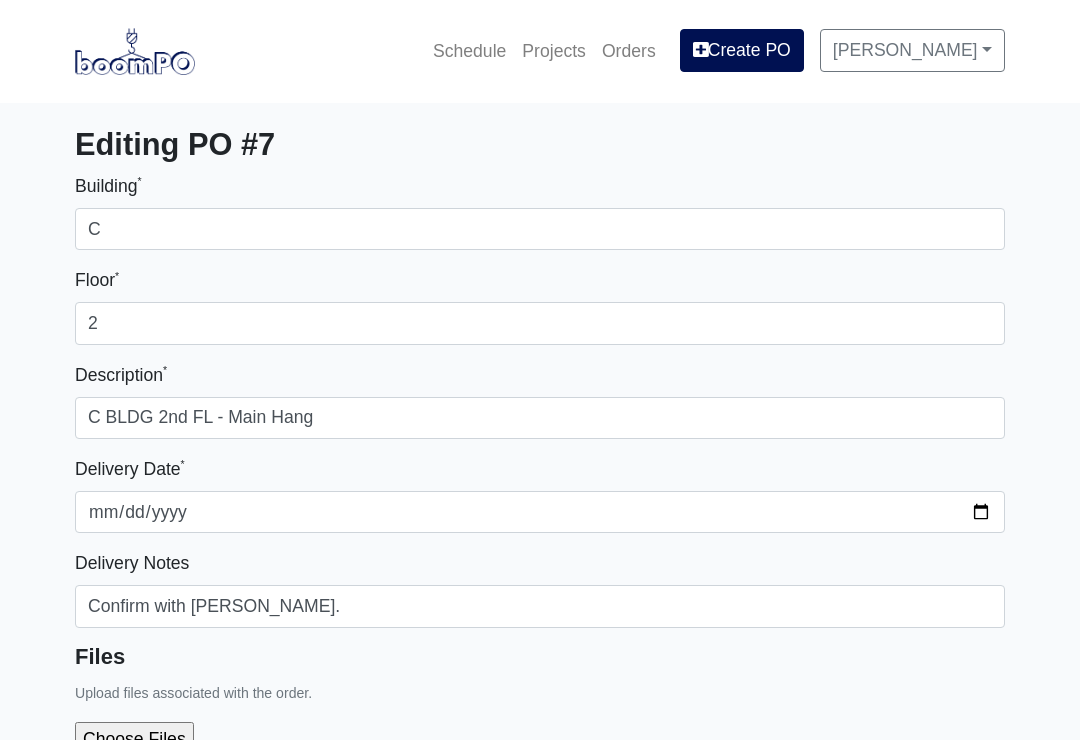 select 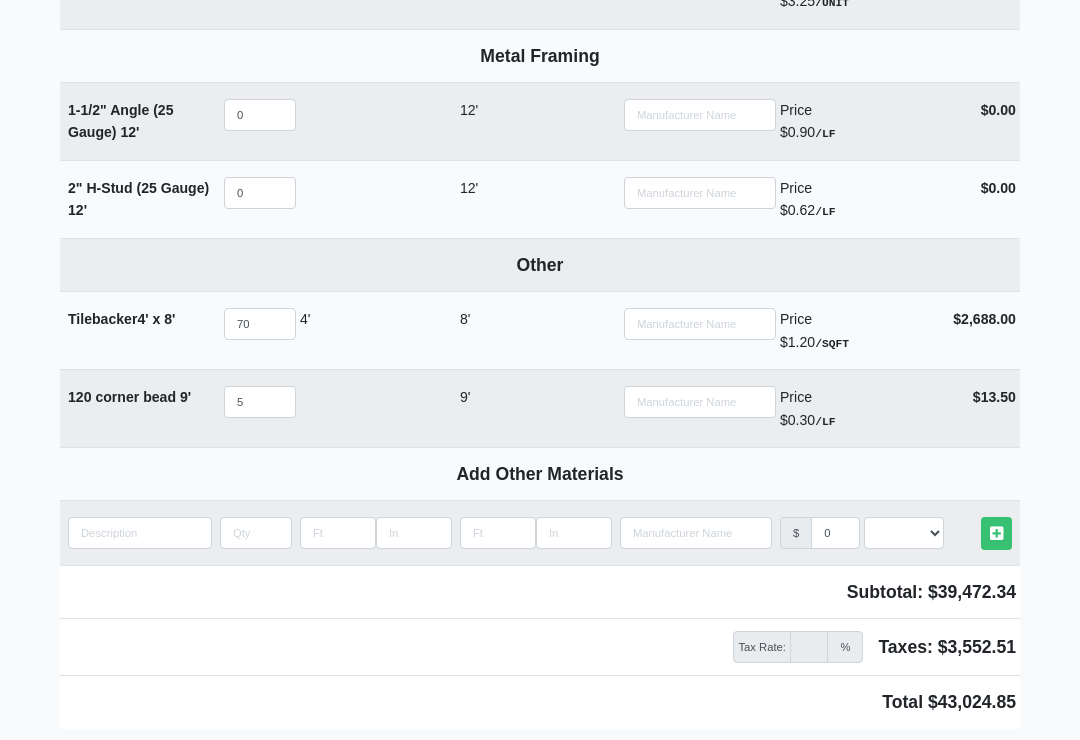 scroll, scrollTop: 2300, scrollLeft: 0, axis: vertical 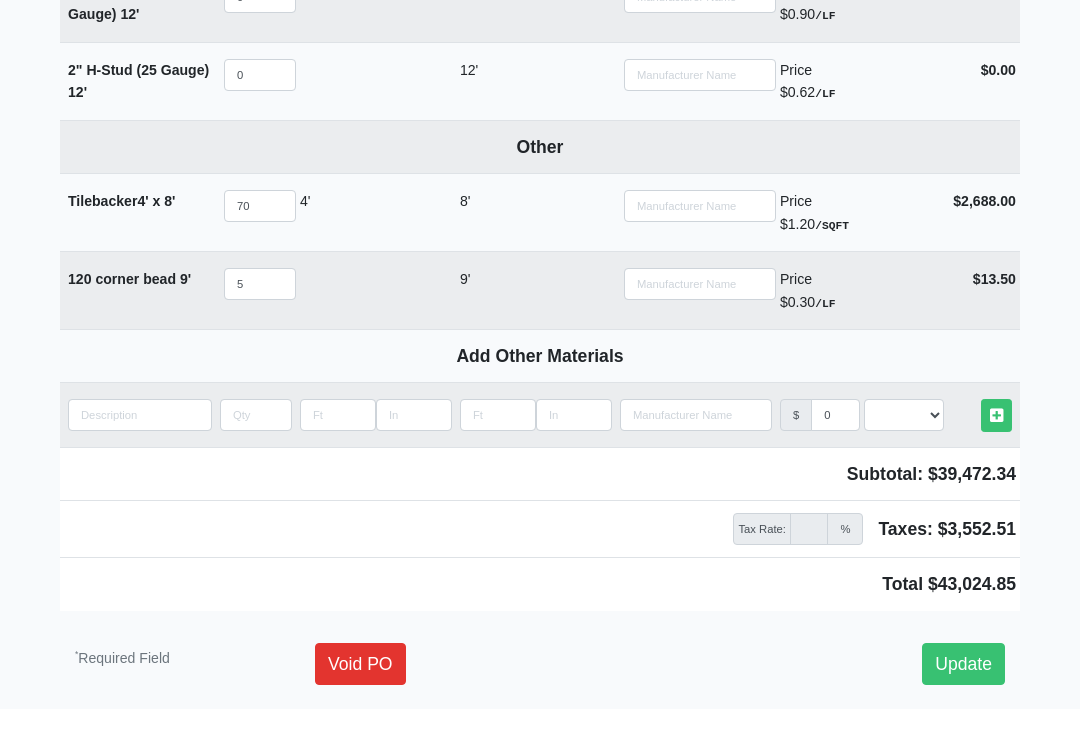click on "Update" at bounding box center (963, 664) 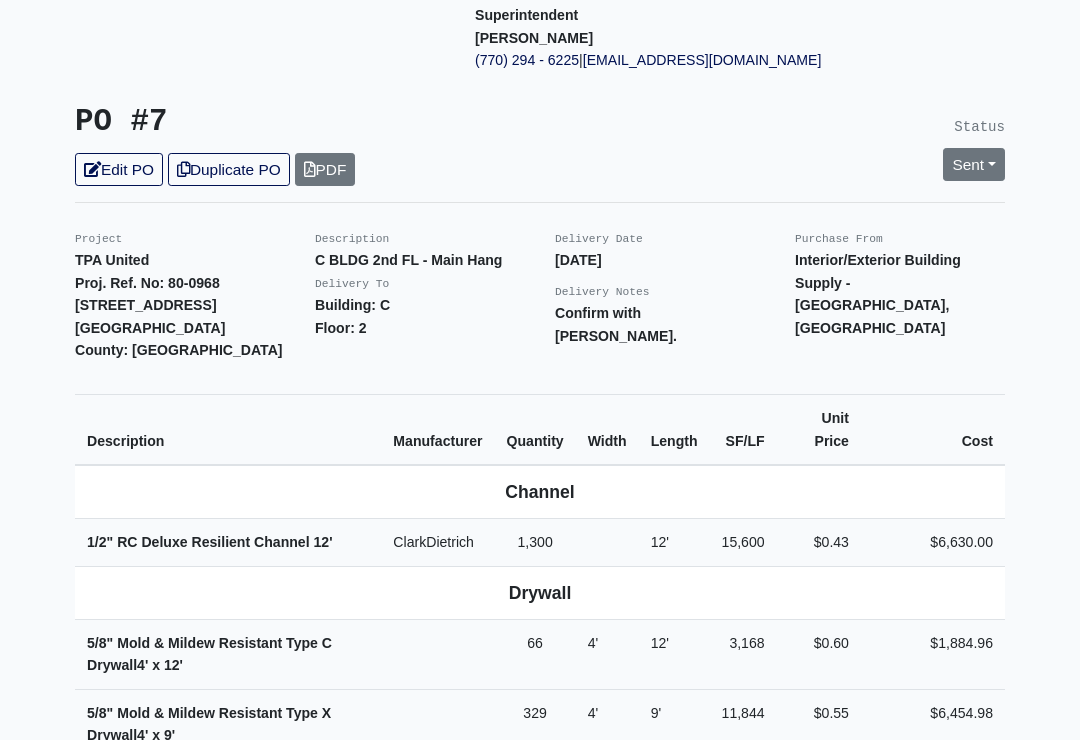 scroll, scrollTop: 338, scrollLeft: 0, axis: vertical 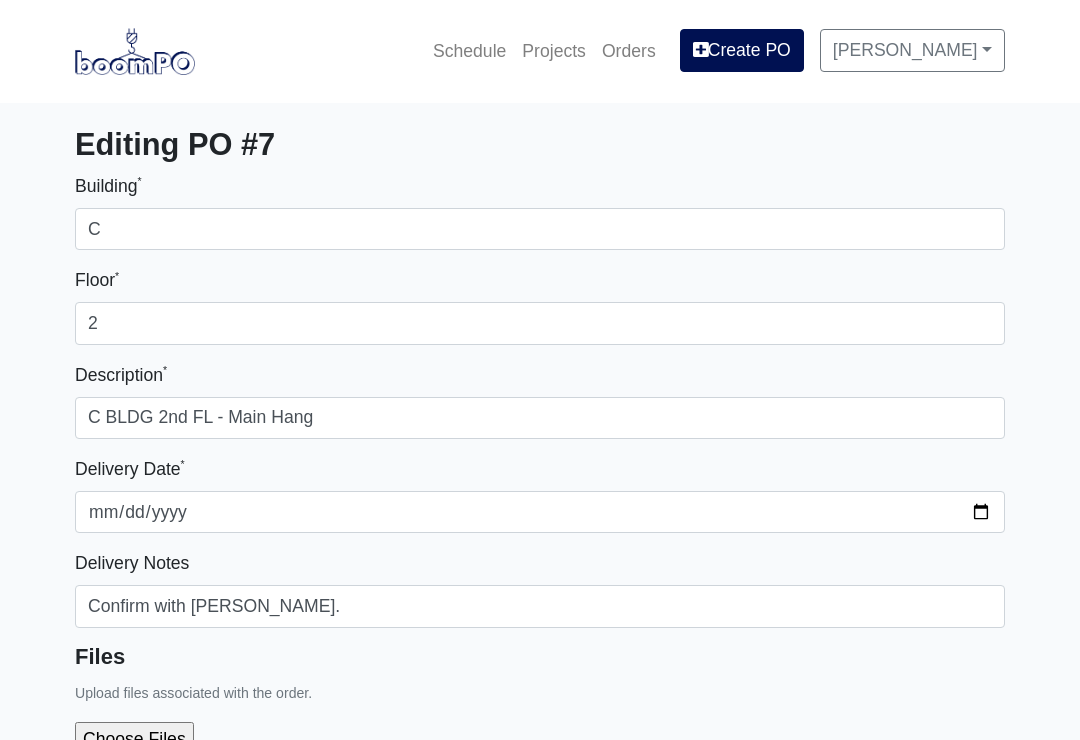select 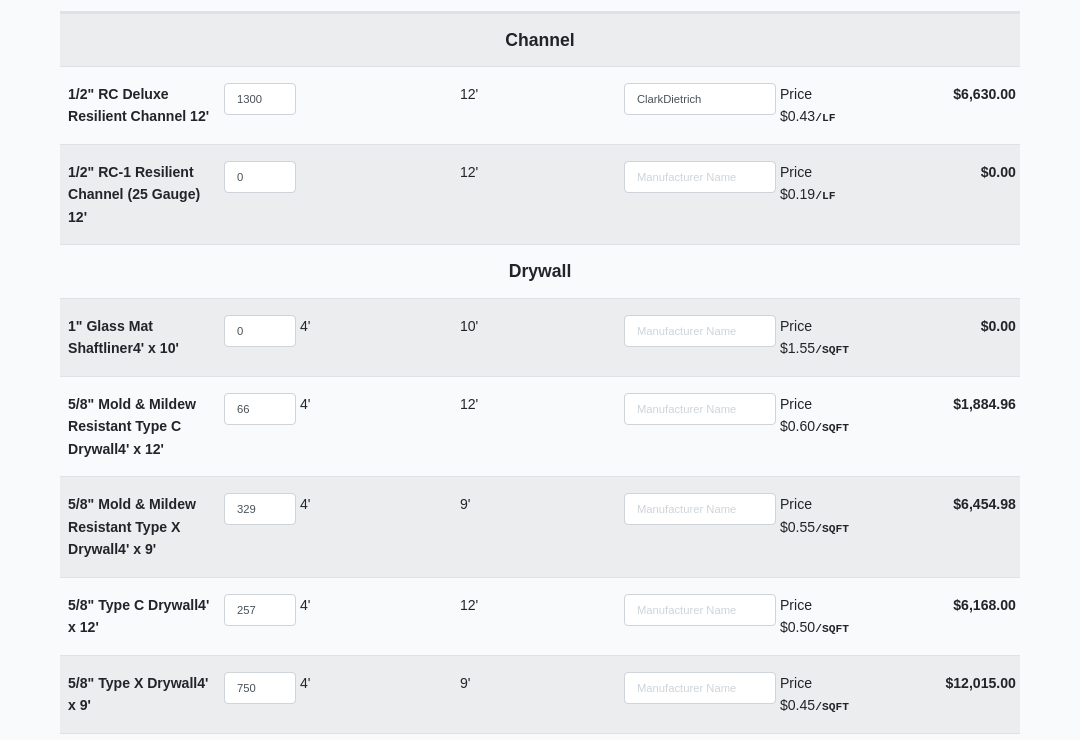 scroll, scrollTop: 883, scrollLeft: 0, axis: vertical 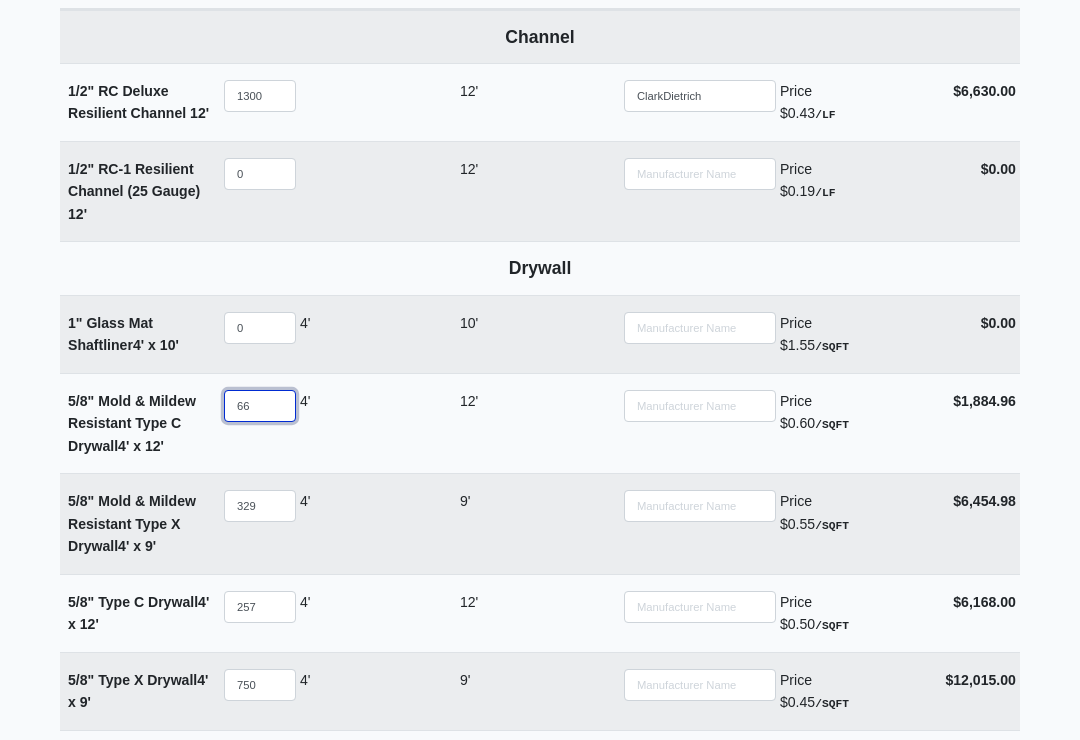 click on "66" at bounding box center [260, 407] 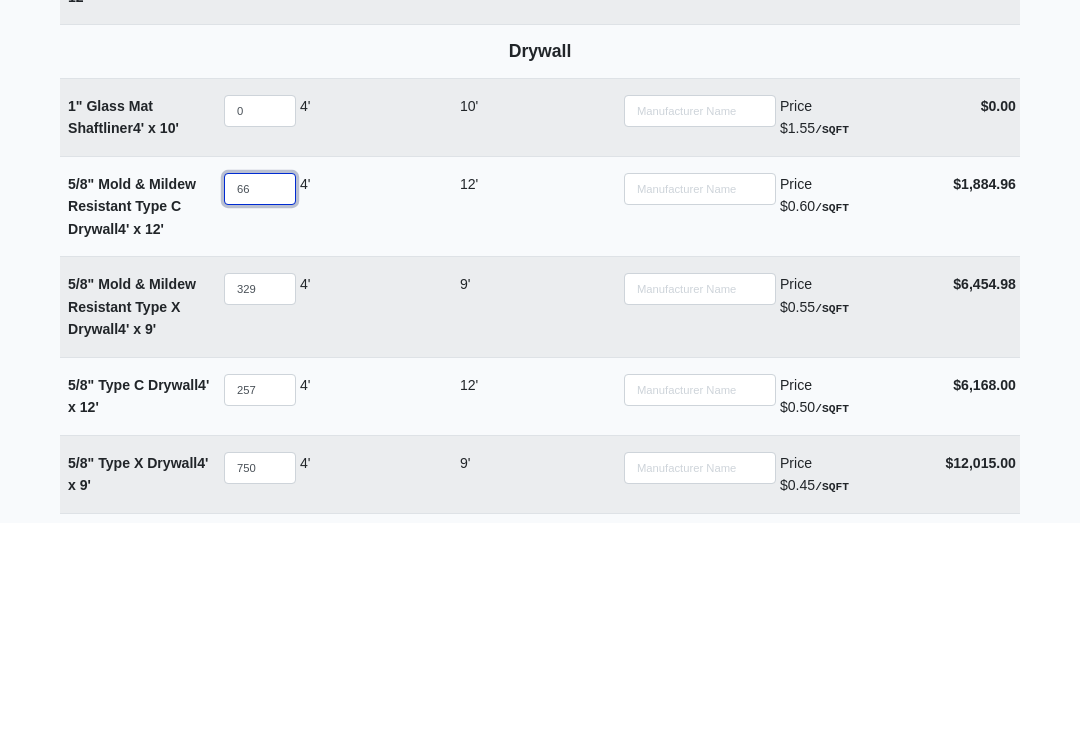type on "6" 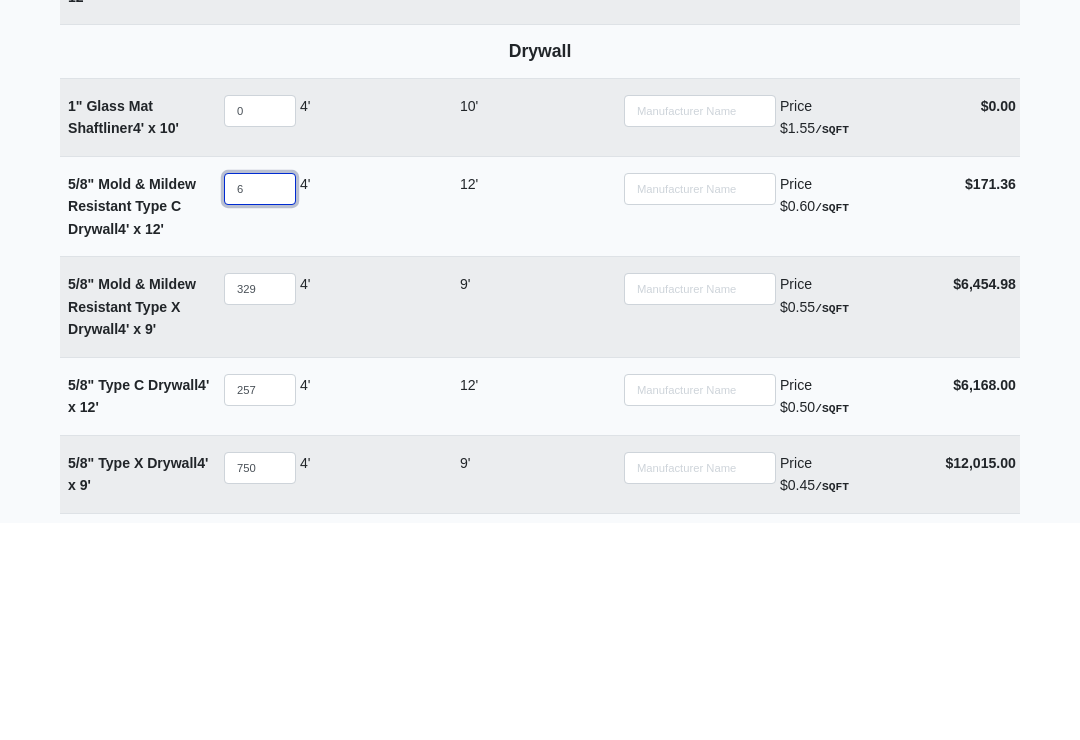 type 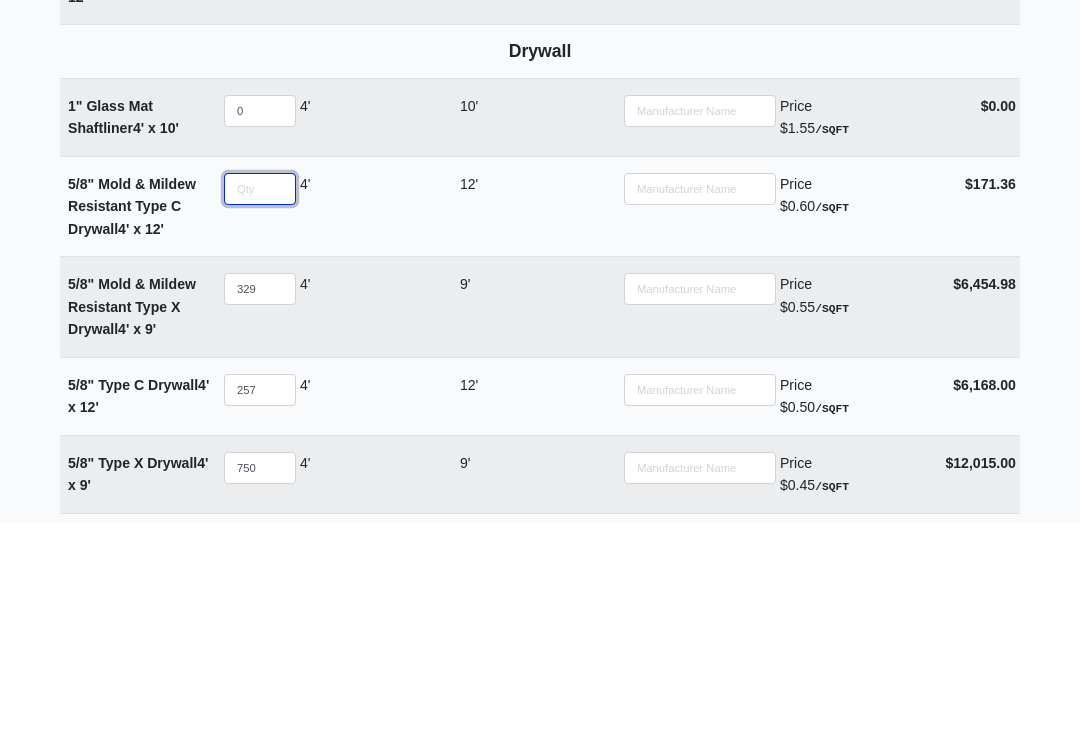 select 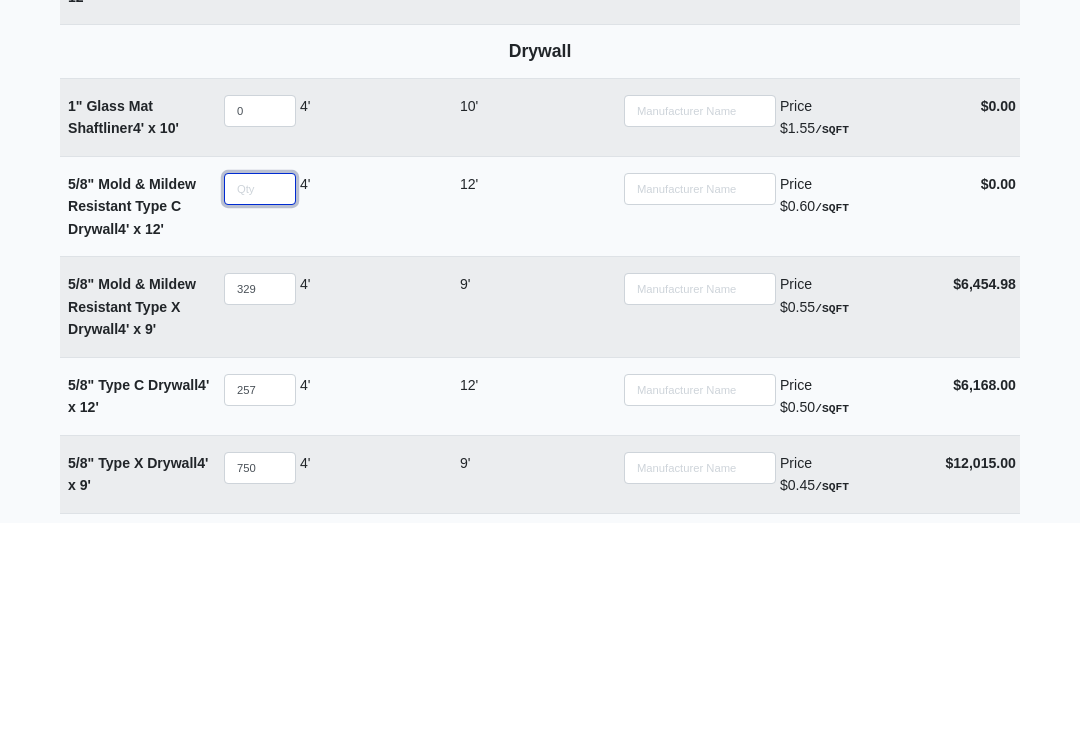 type on "6" 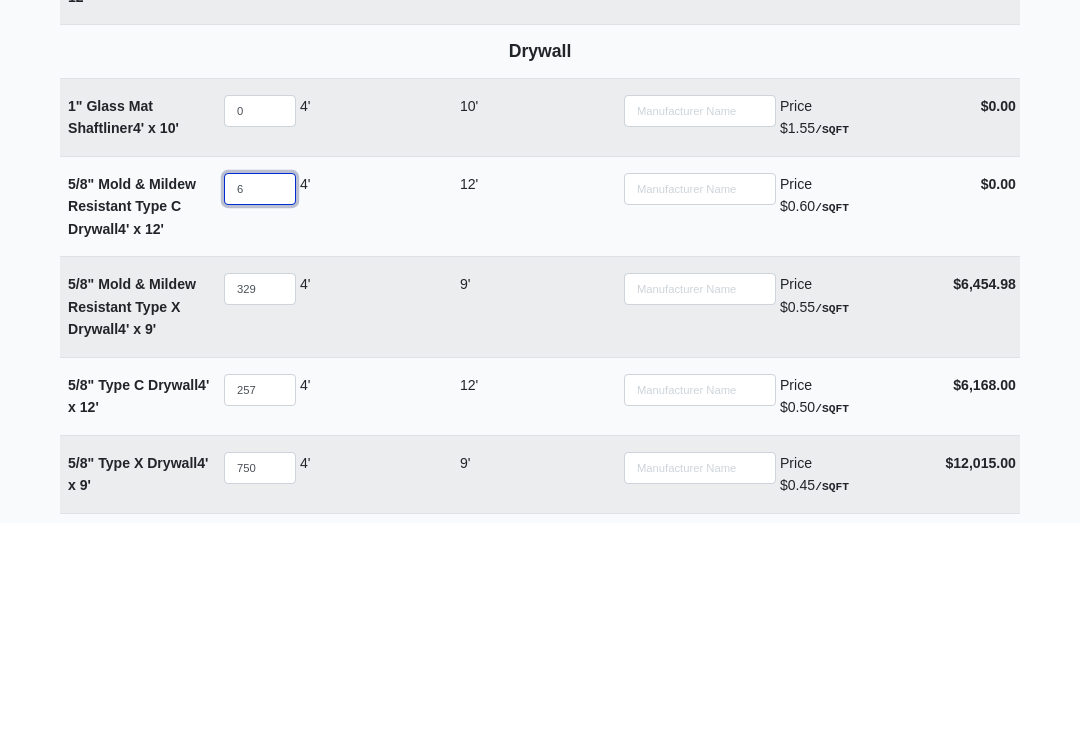 select 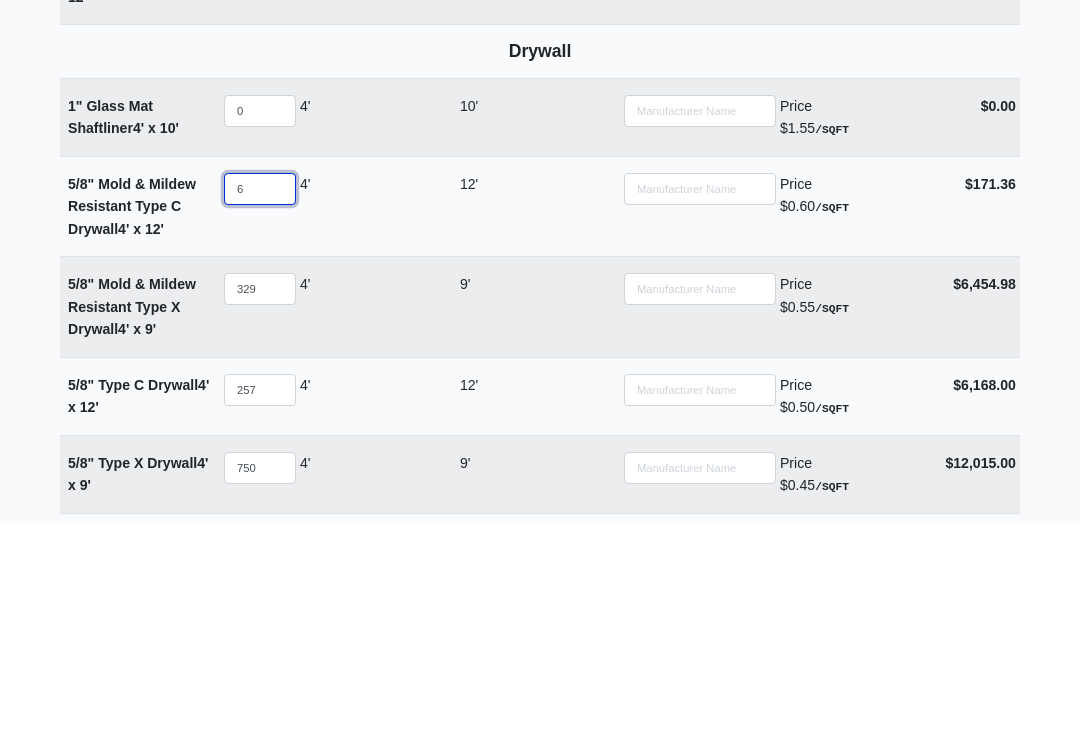type on "61" 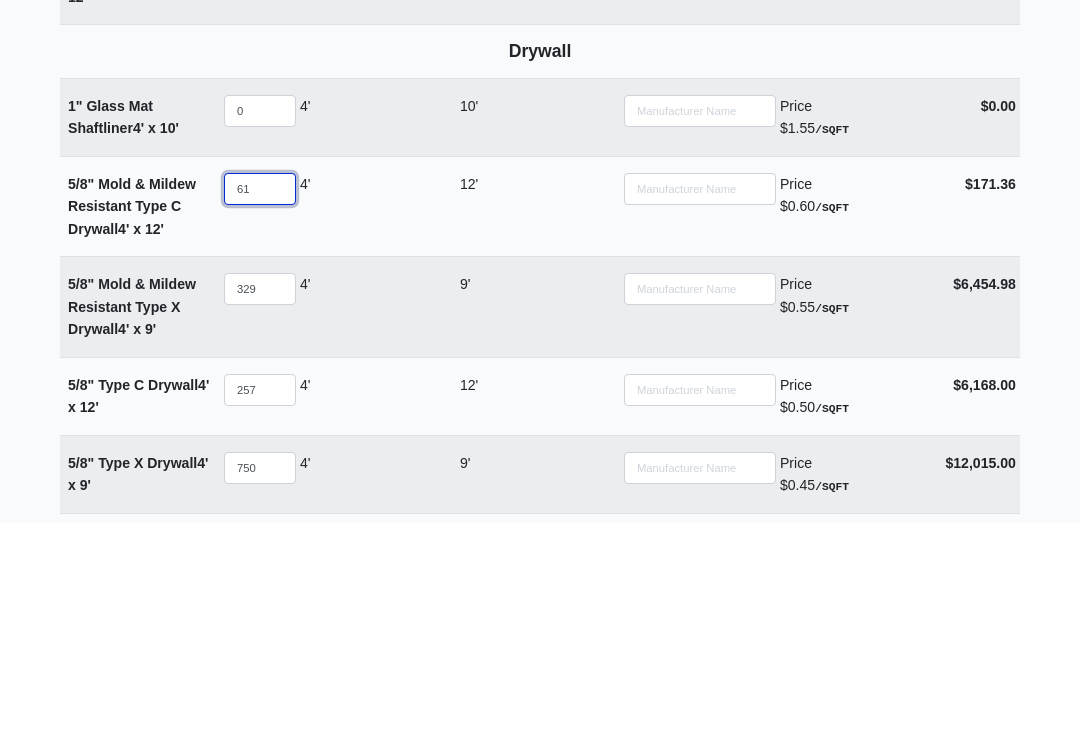 select 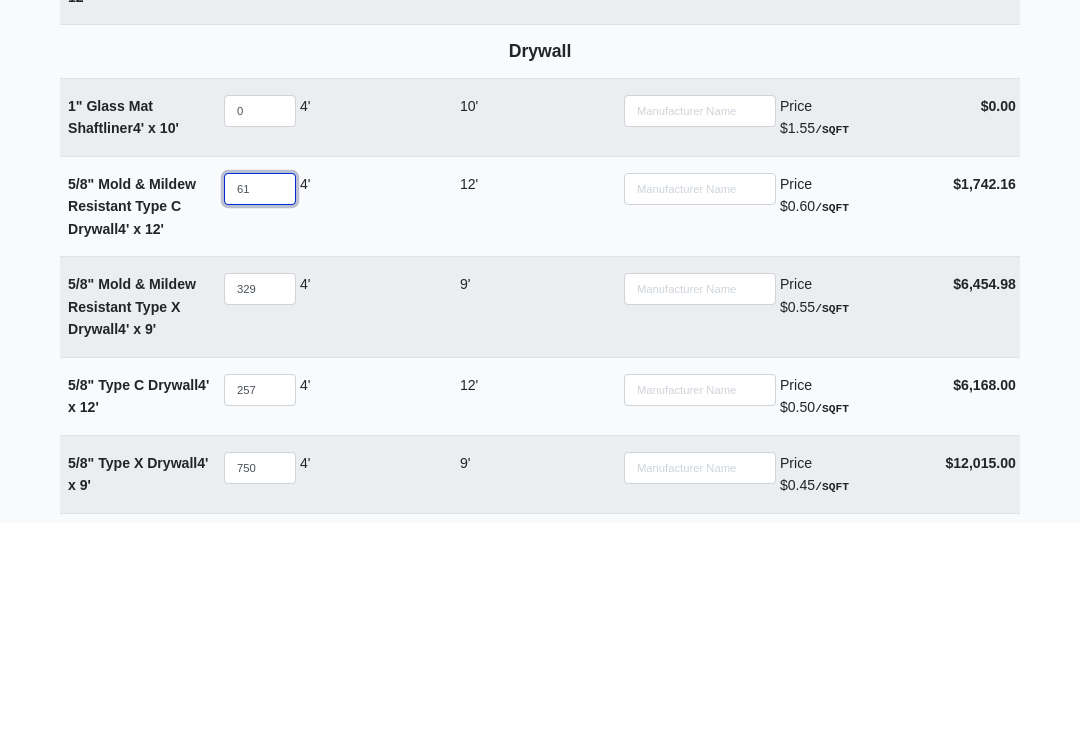 type on "61" 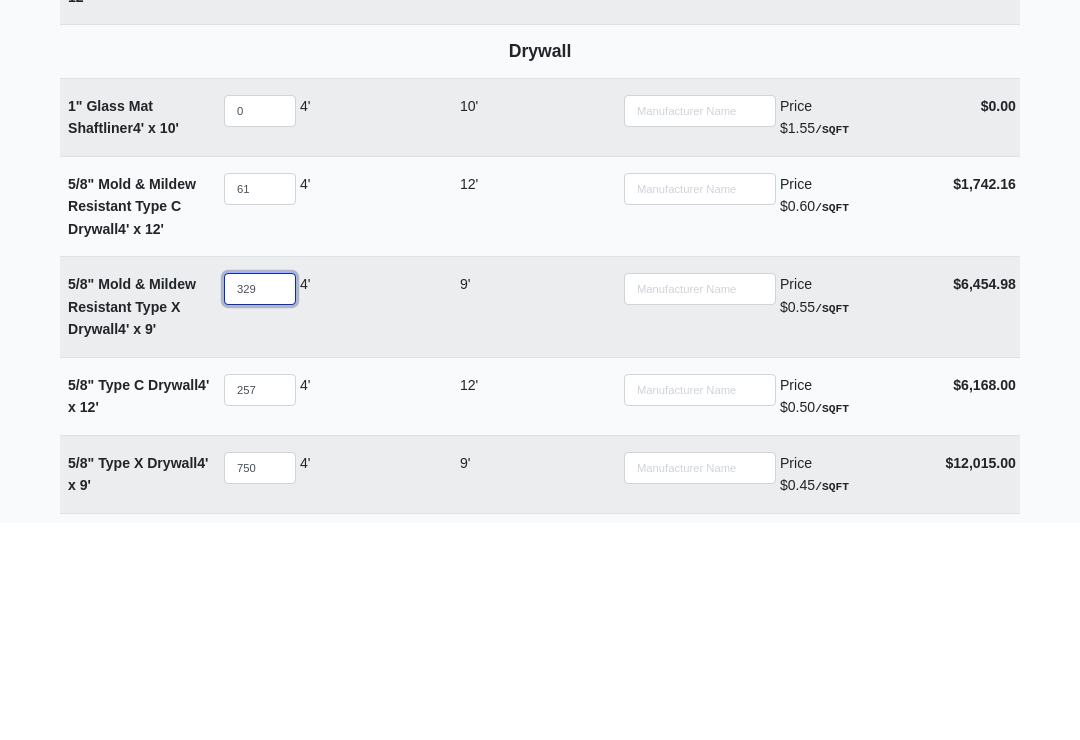 click on "329" at bounding box center (260, 507) 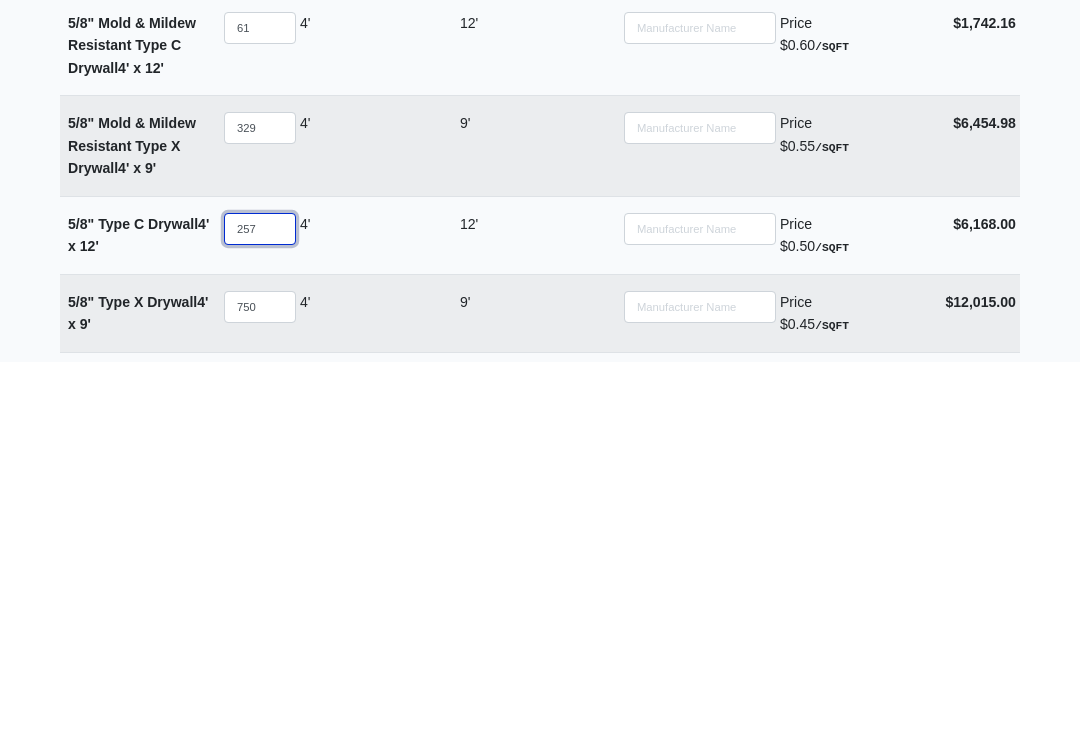 click on "257" at bounding box center [260, 608] 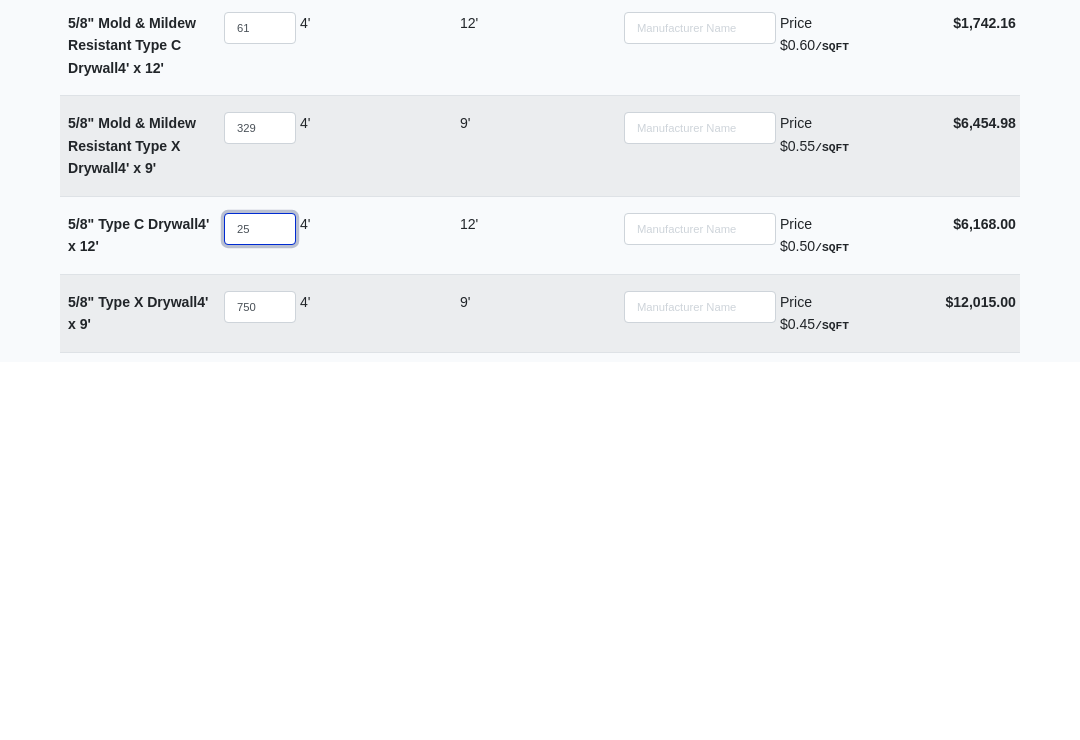select 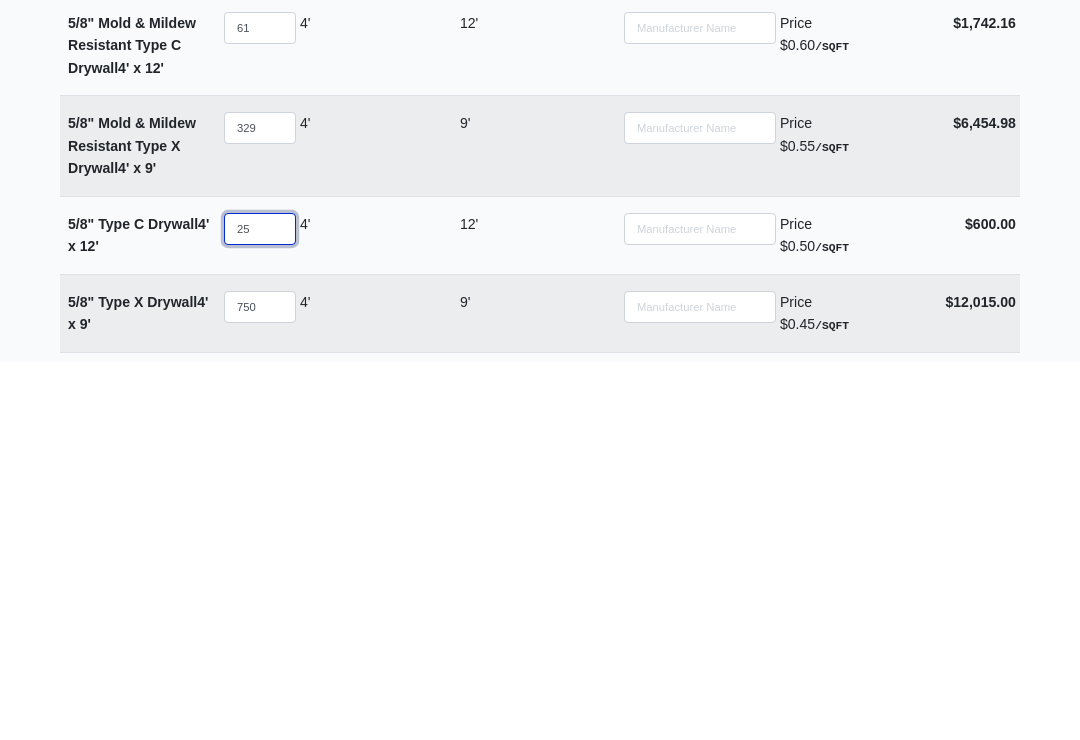type on "2" 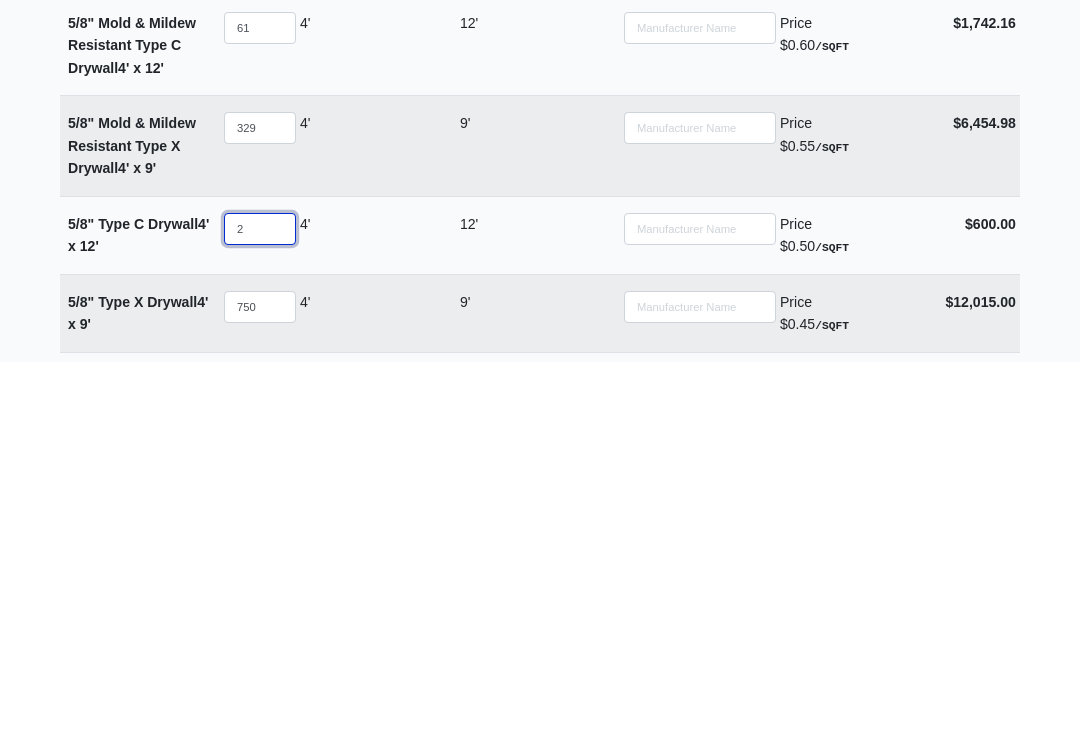 select 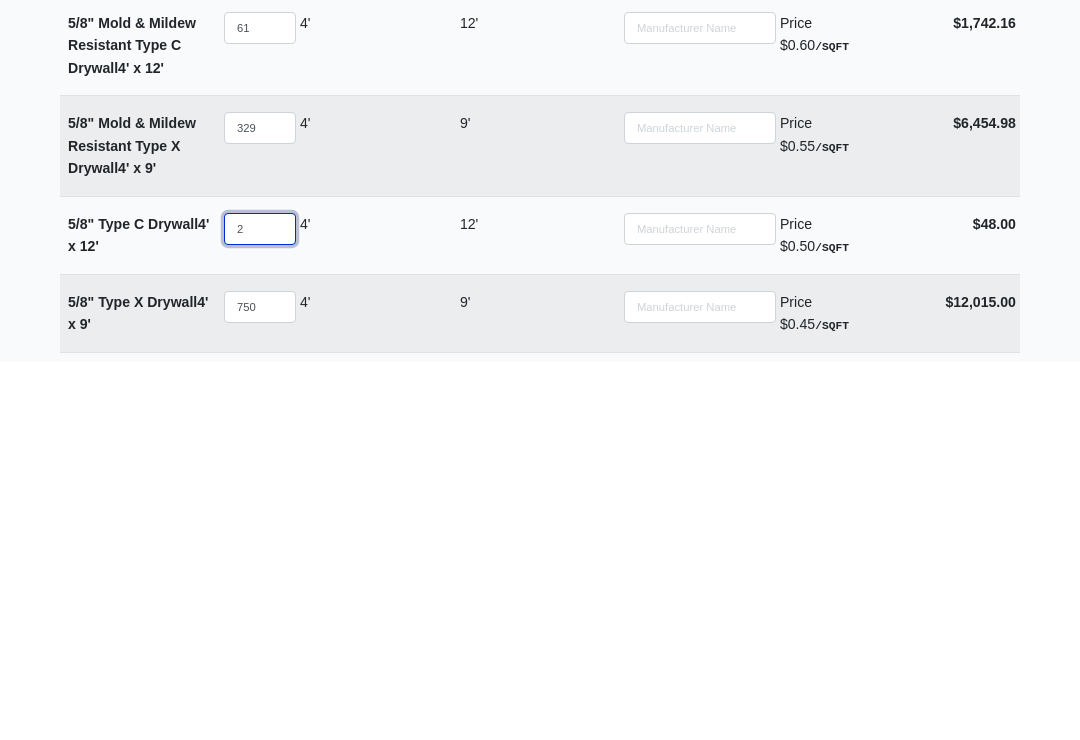 type on "23" 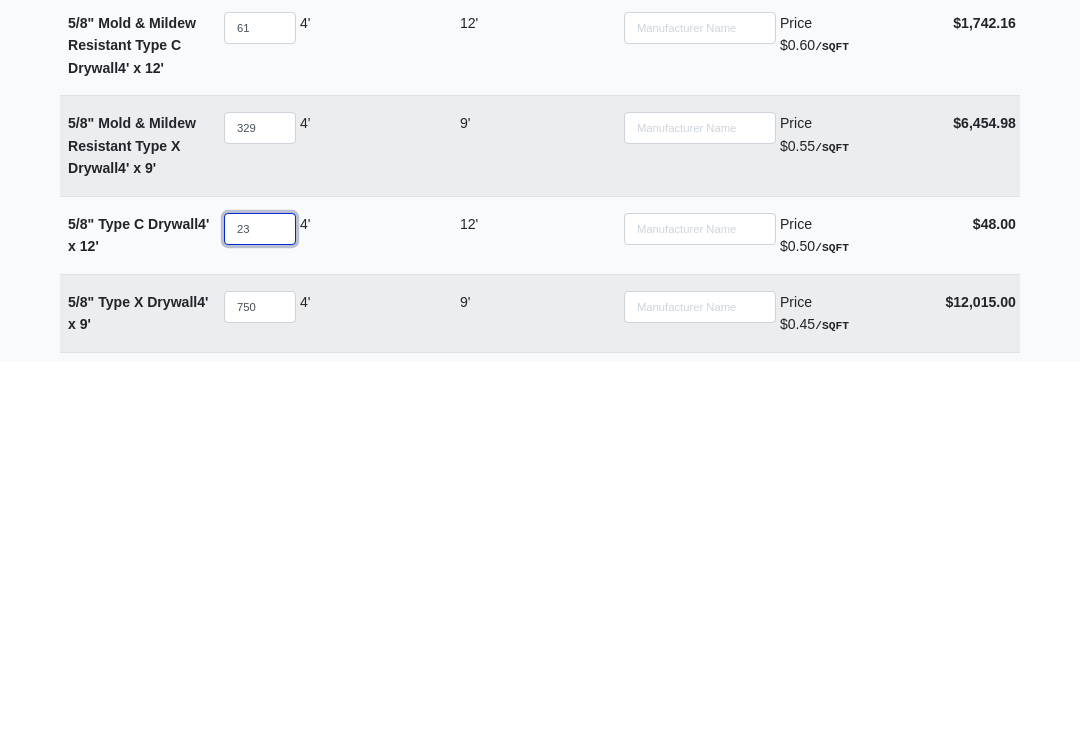 select 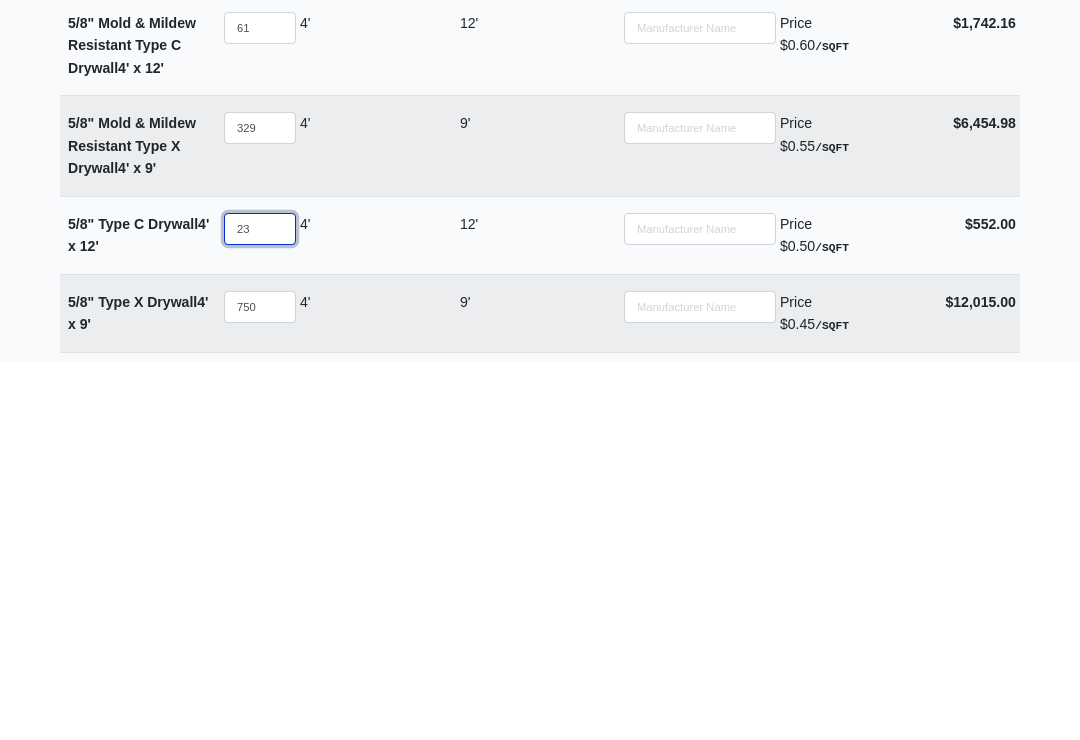 type on "232" 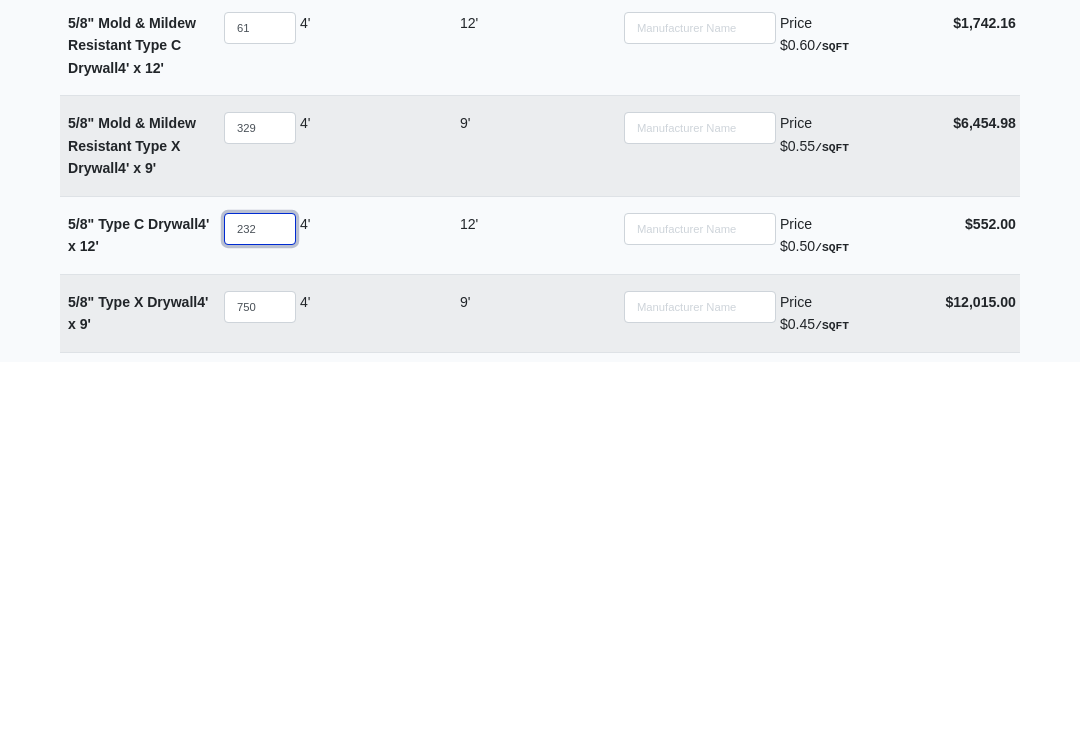 select 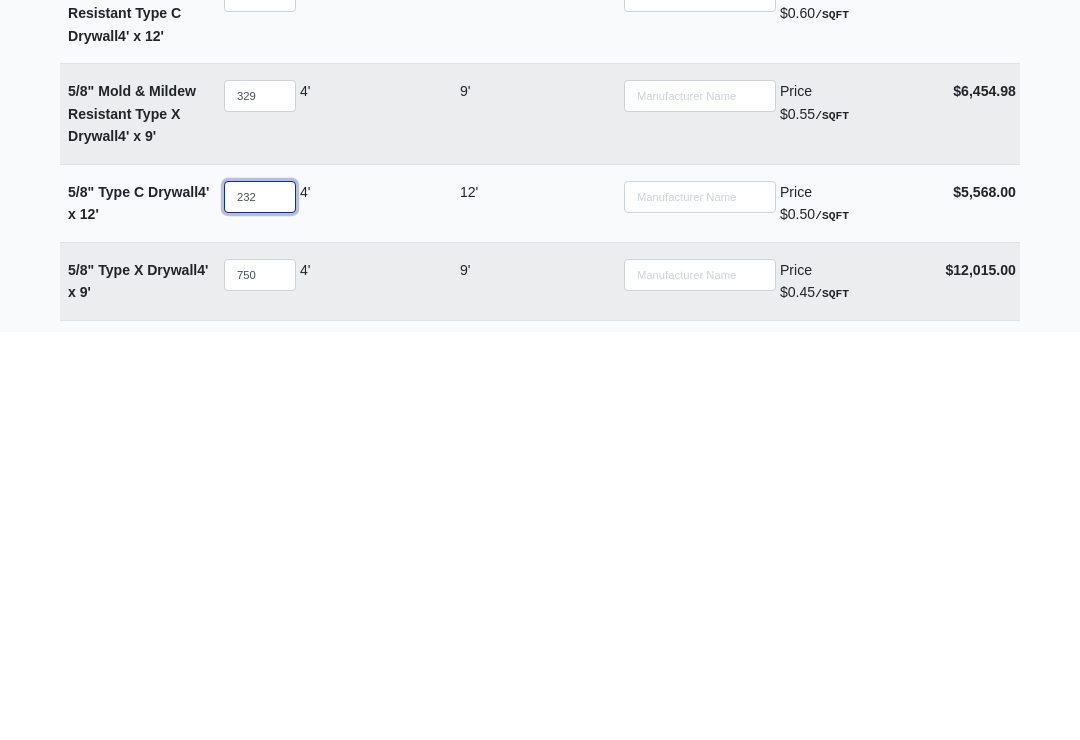 scroll, scrollTop: 905, scrollLeft: 0, axis: vertical 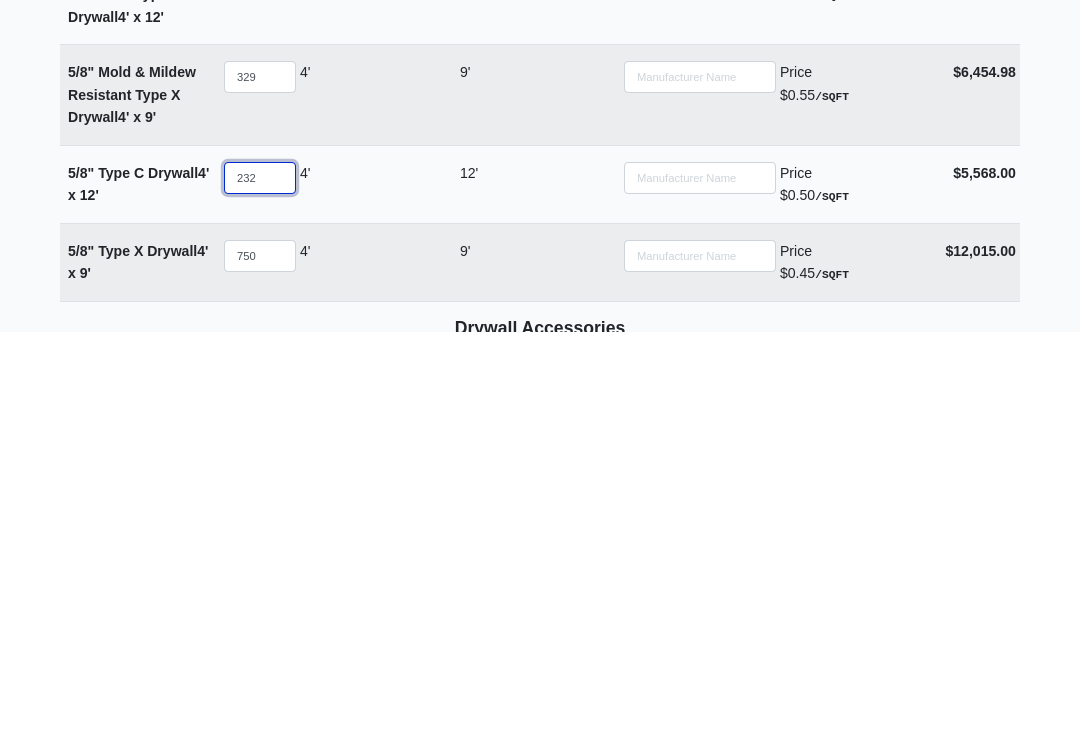 type on "232" 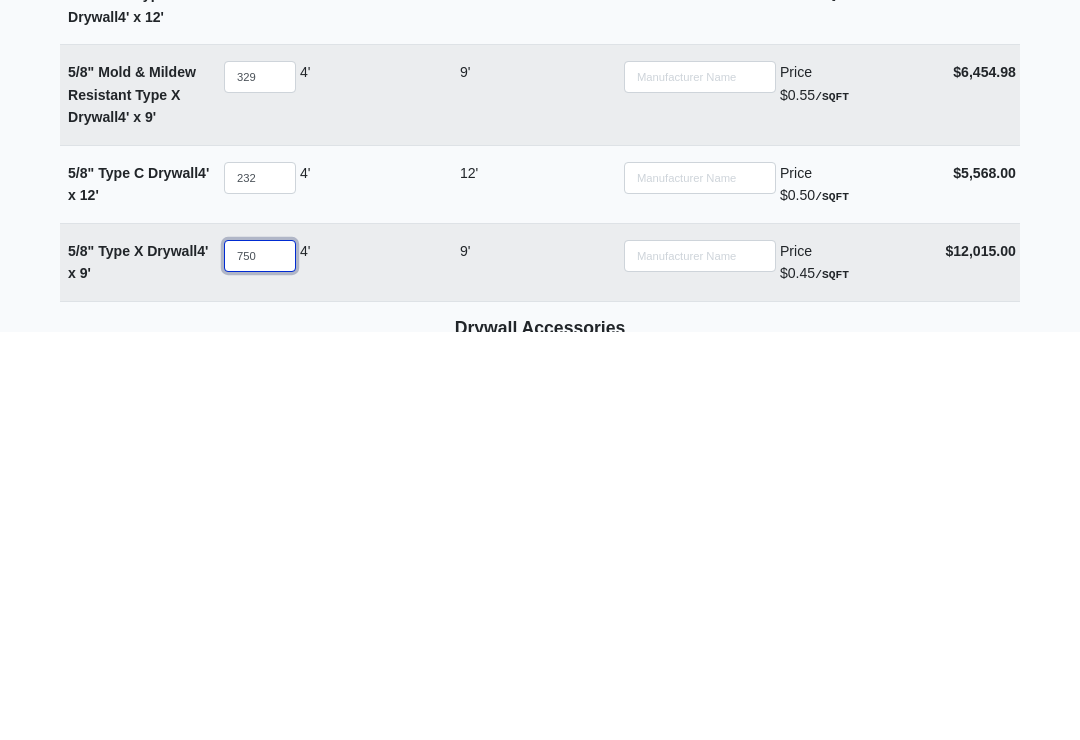 click on "750" at bounding box center (260, 664) 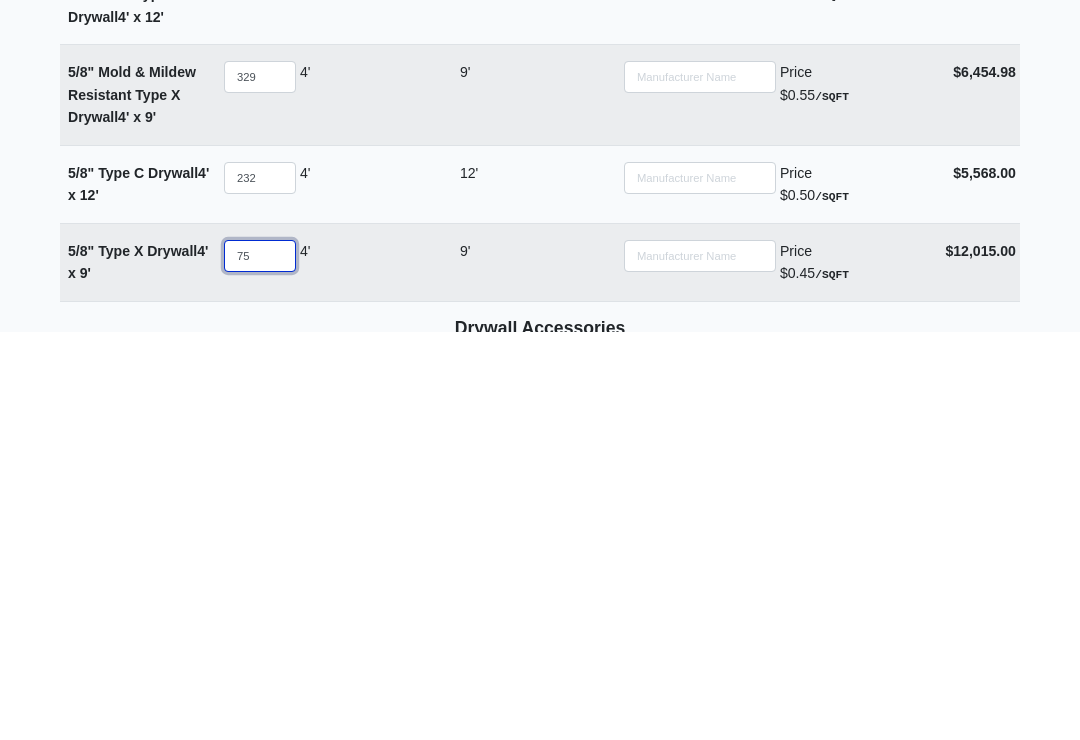 select 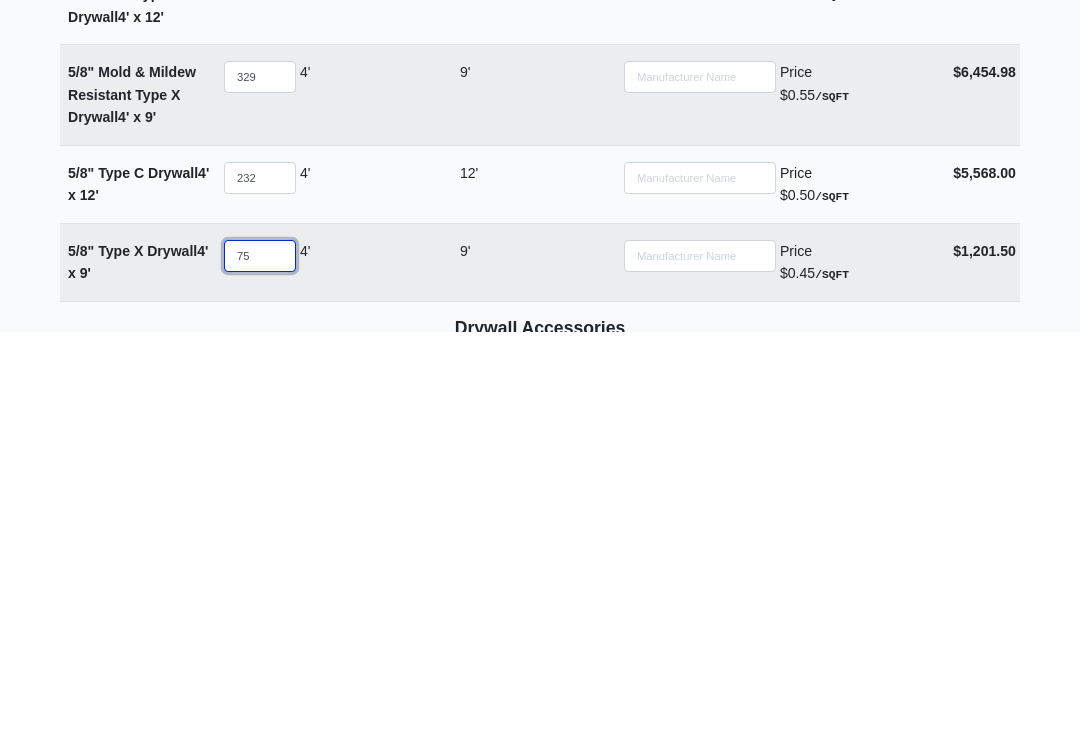 type on "7" 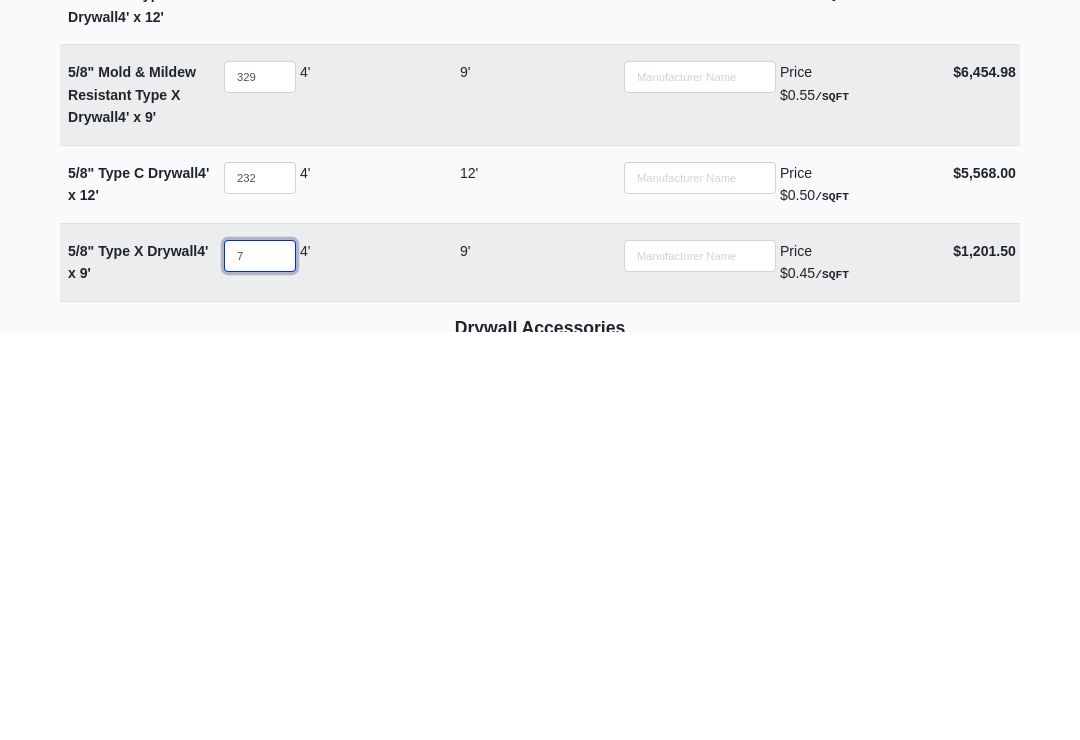 select 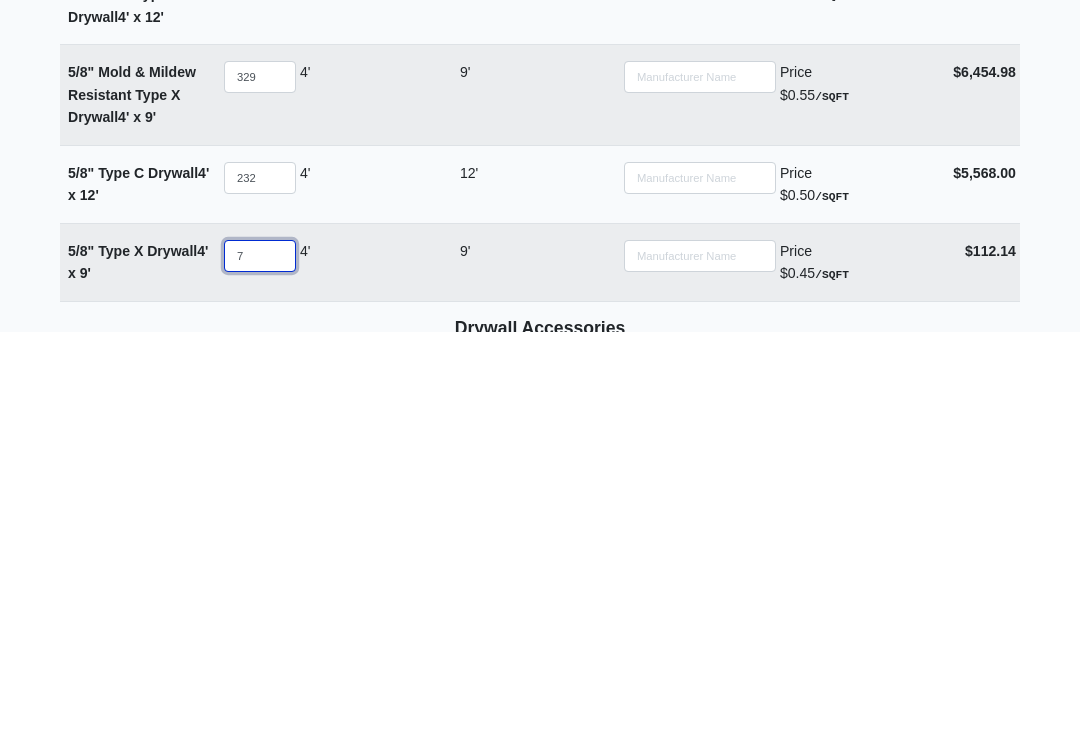 type on "76" 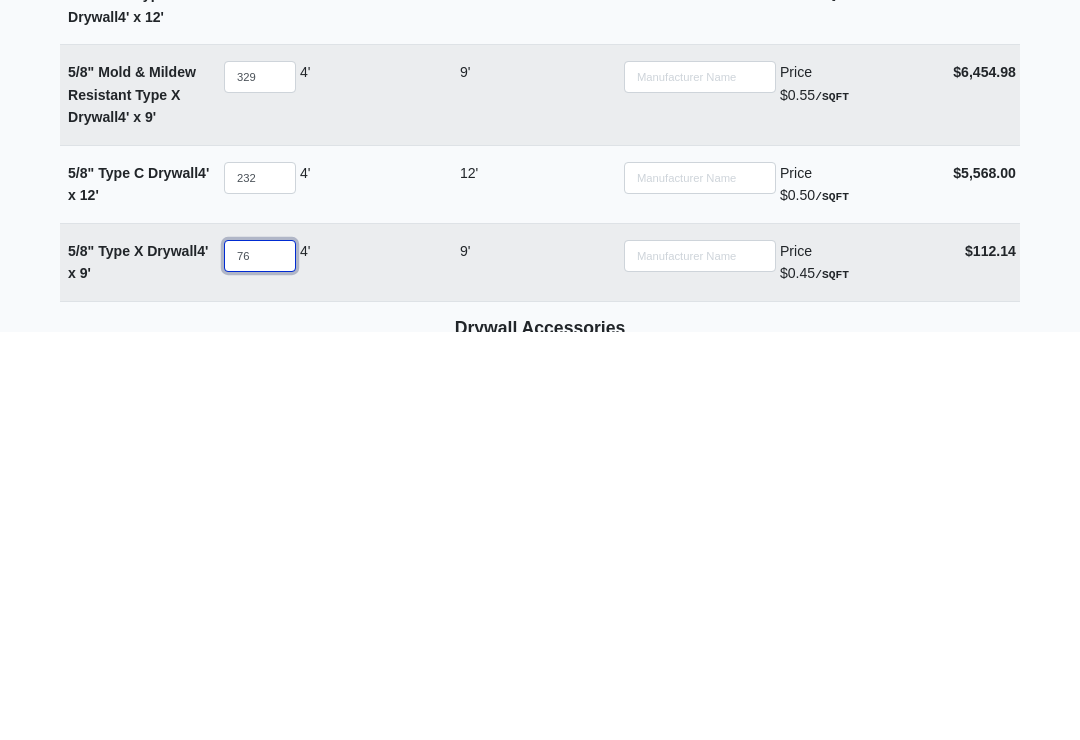 select 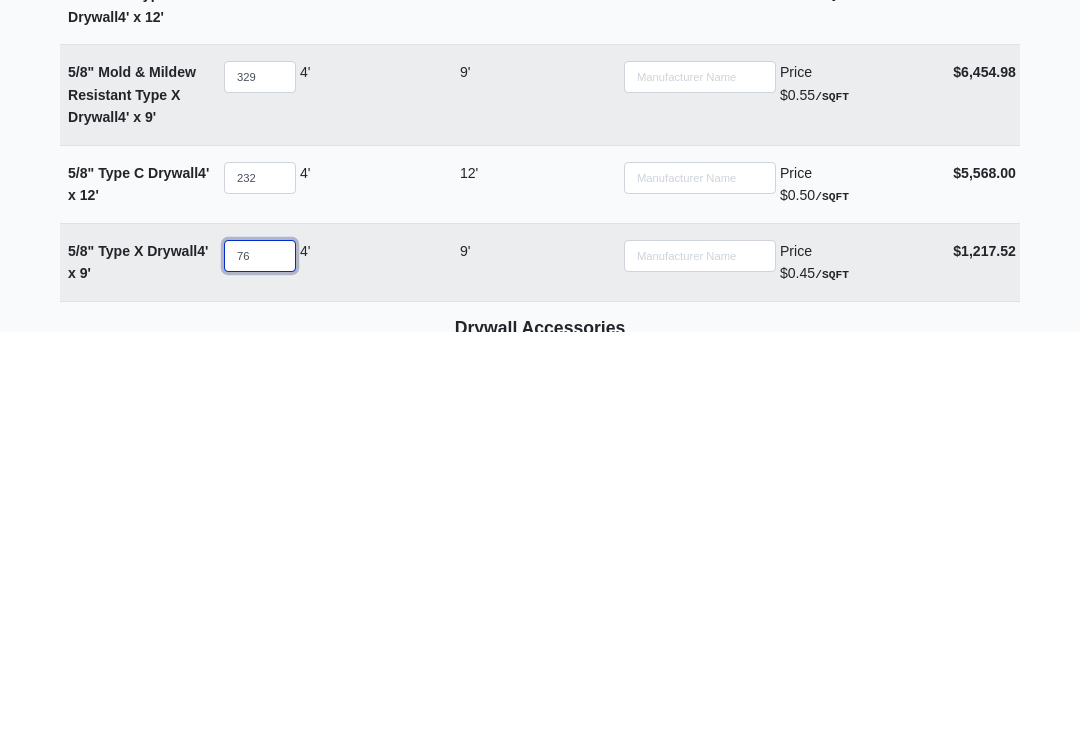 type on "768" 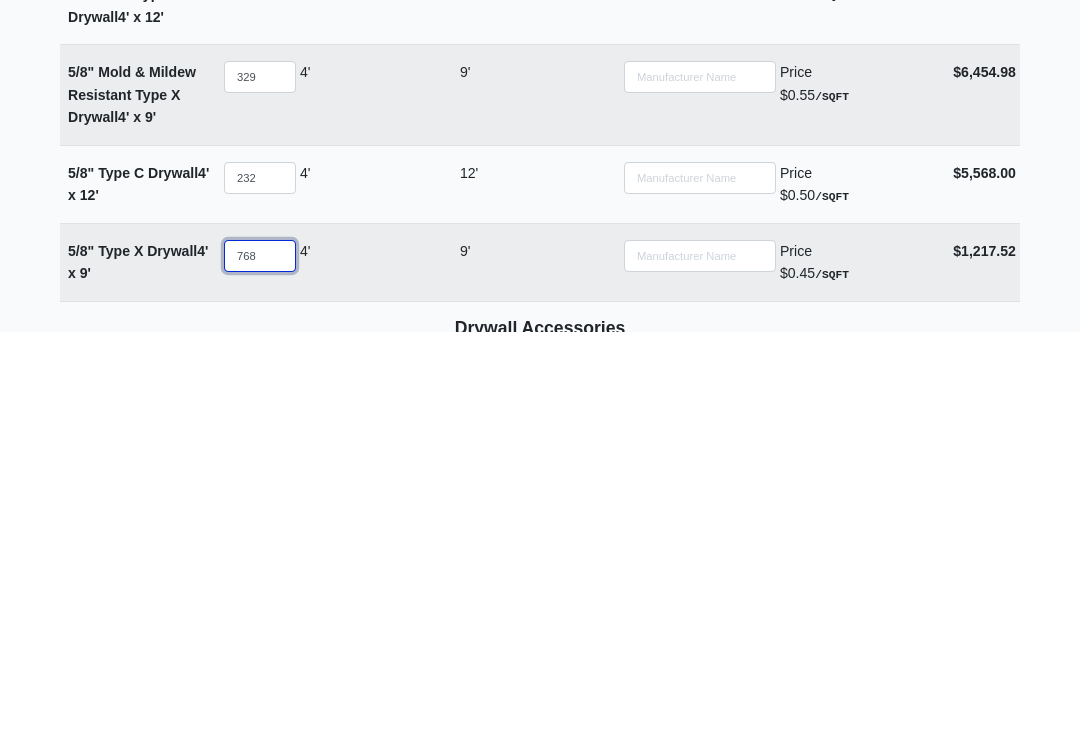 select 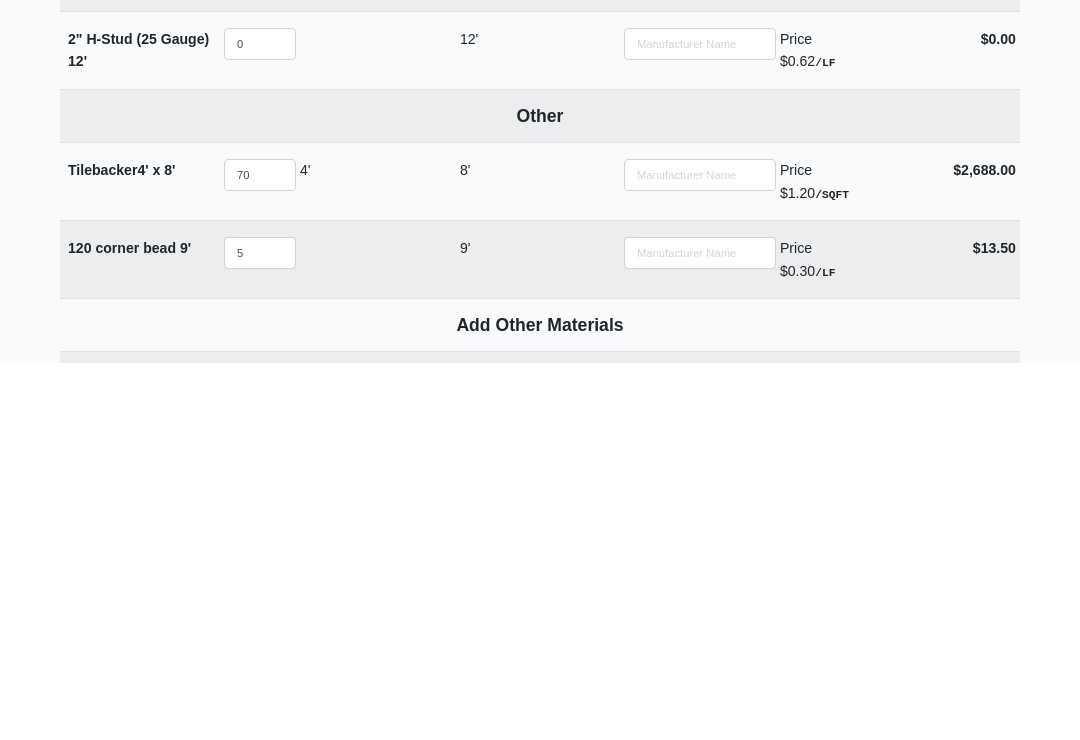 scroll, scrollTop: 1970, scrollLeft: 0, axis: vertical 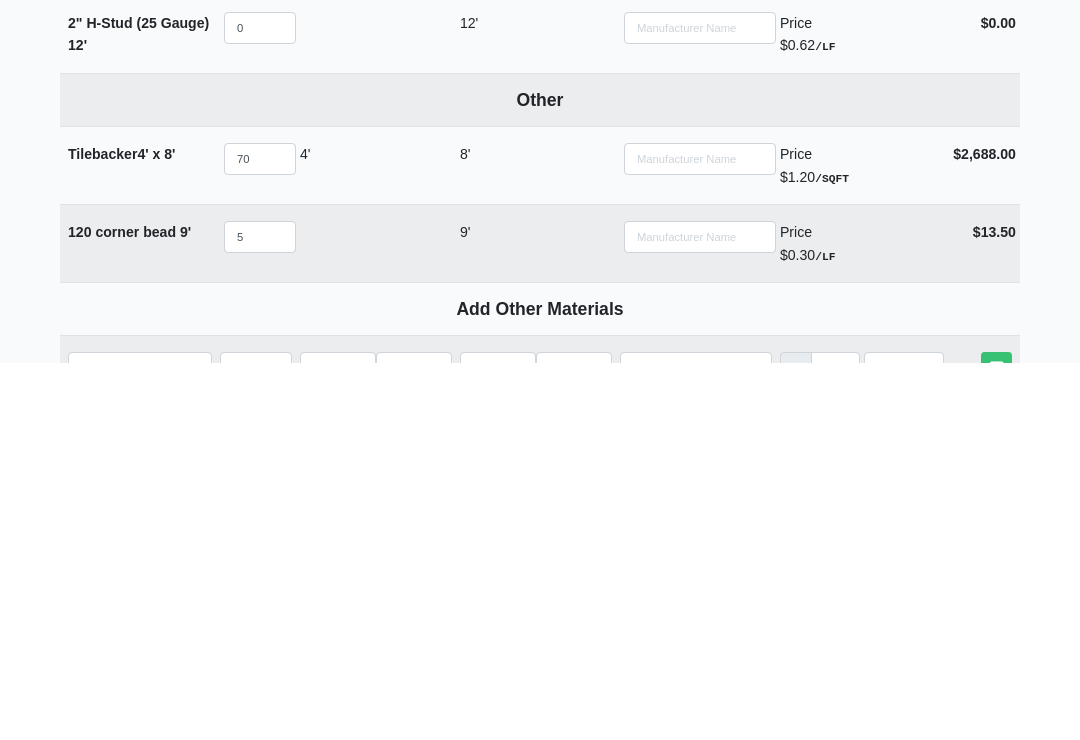 type on "768" 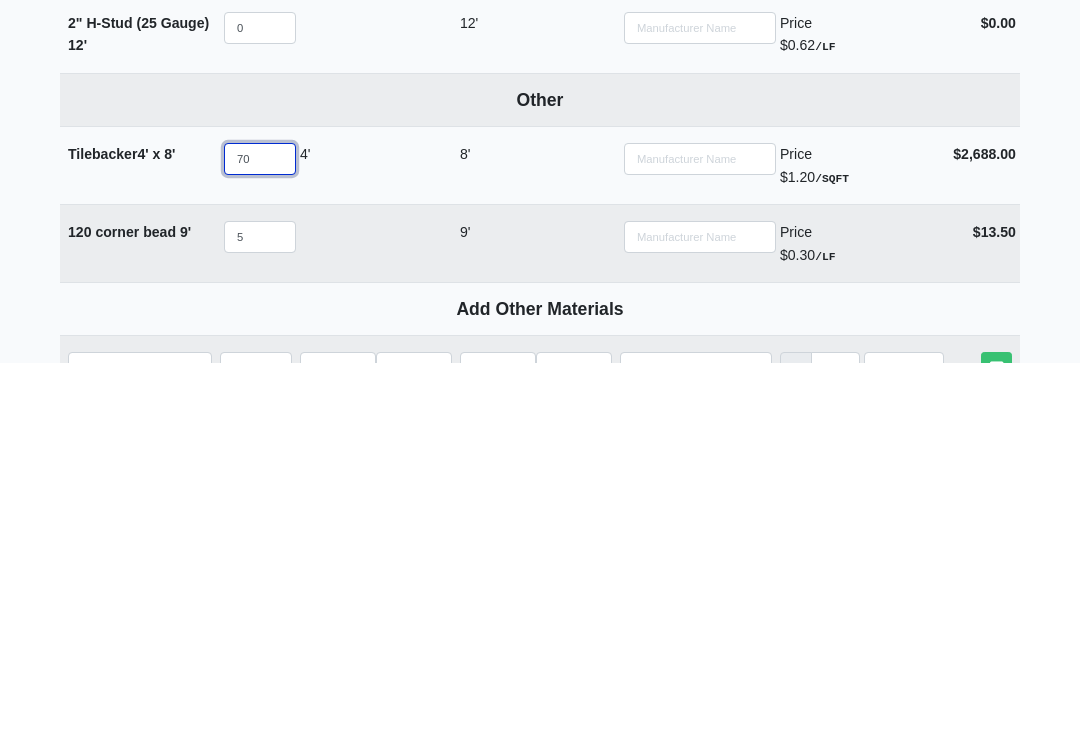 click on "70" at bounding box center [260, 536] 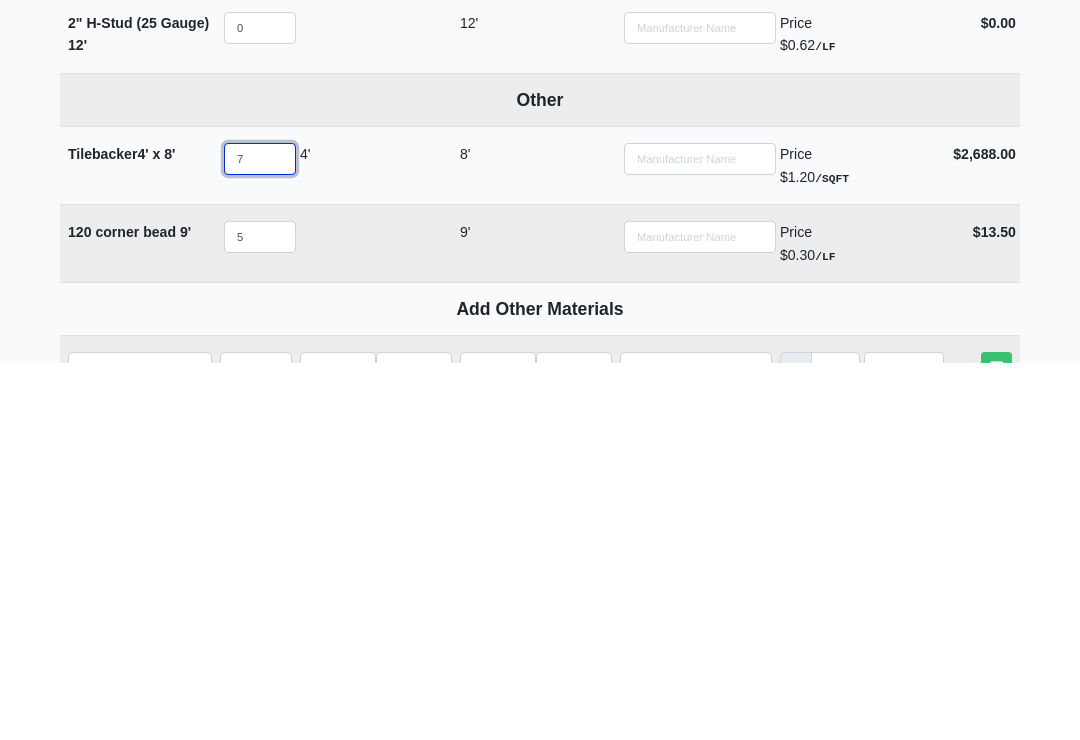 select 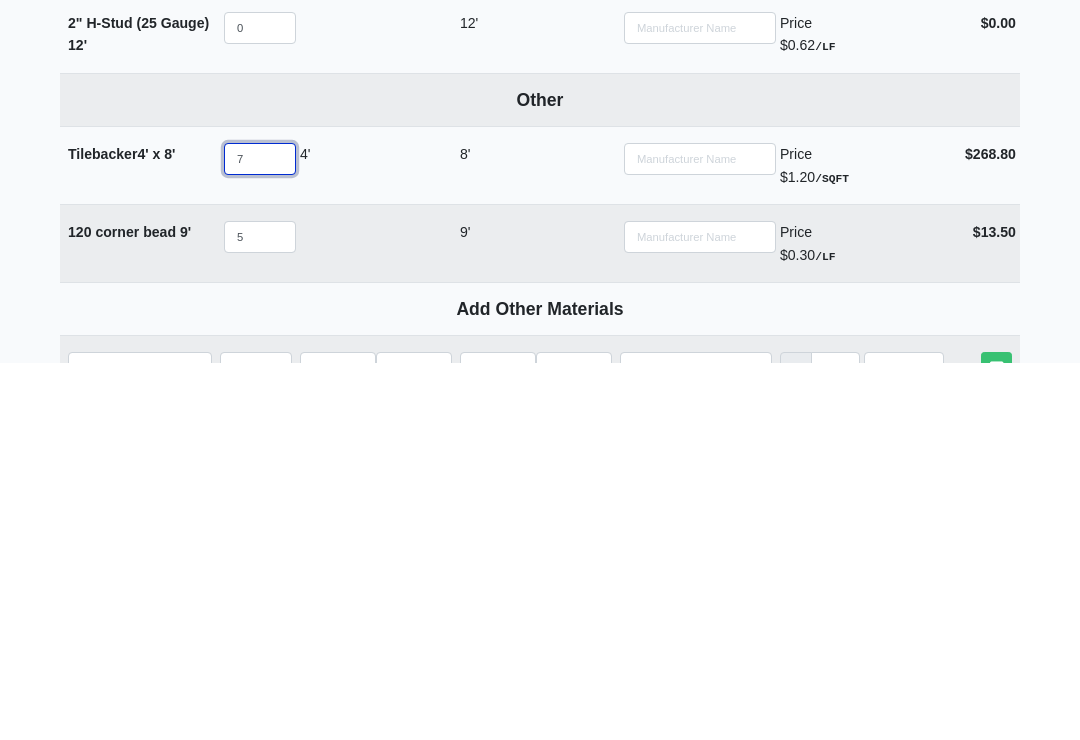 type 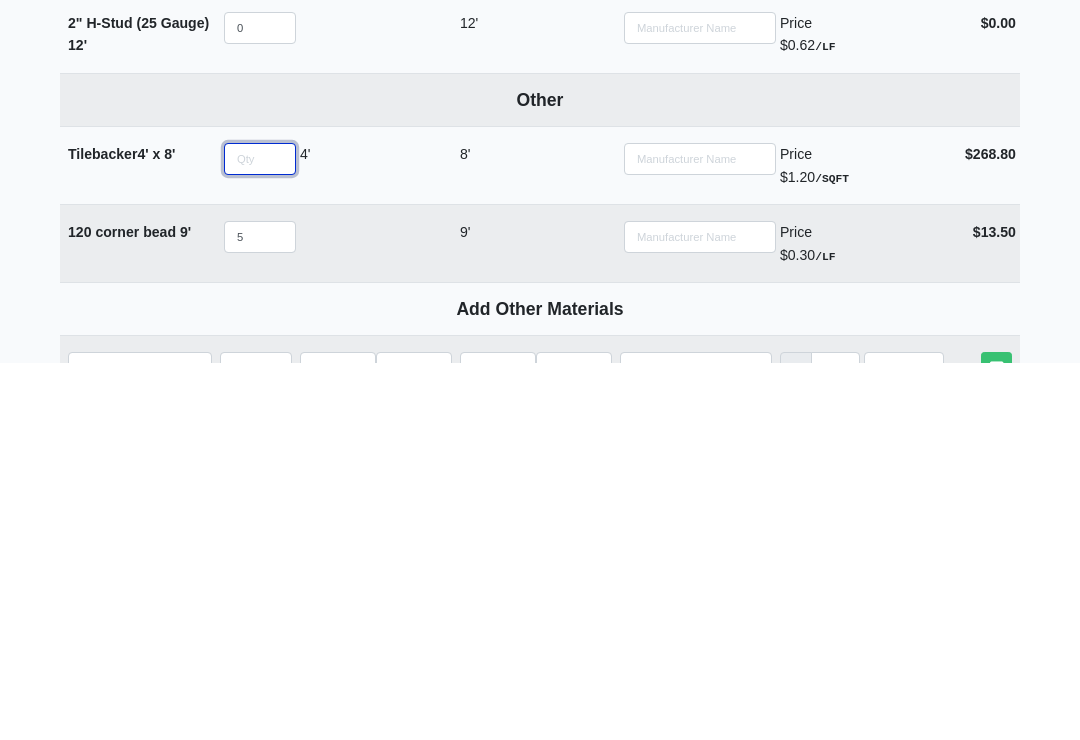 select 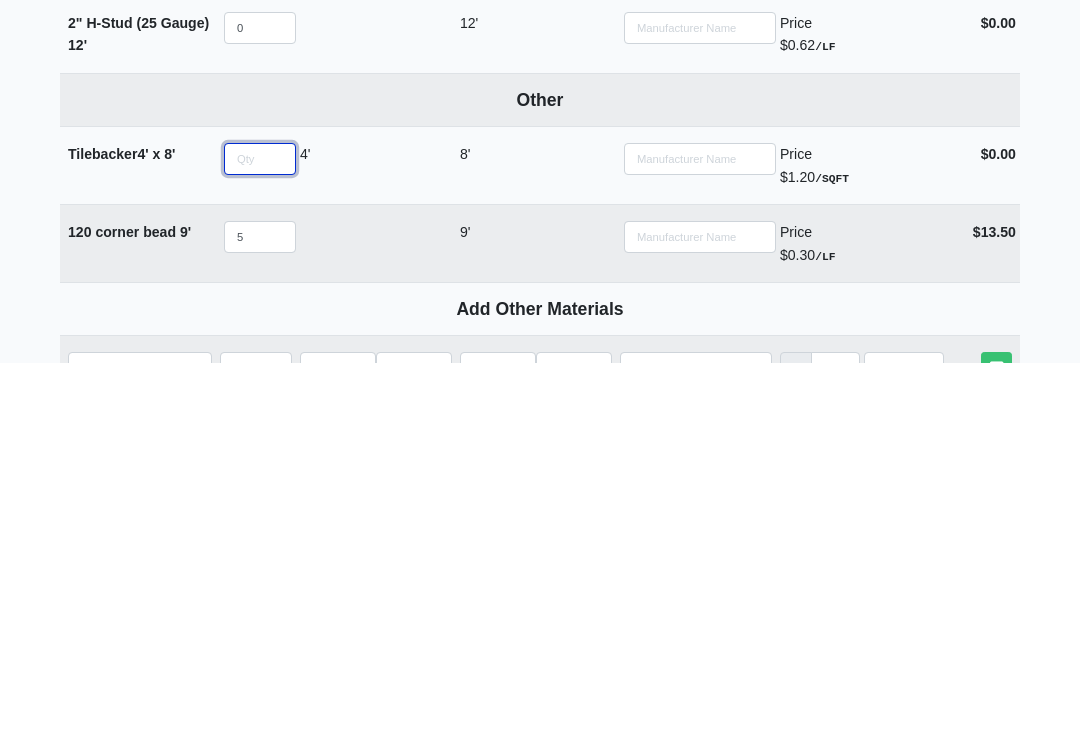 type on "6" 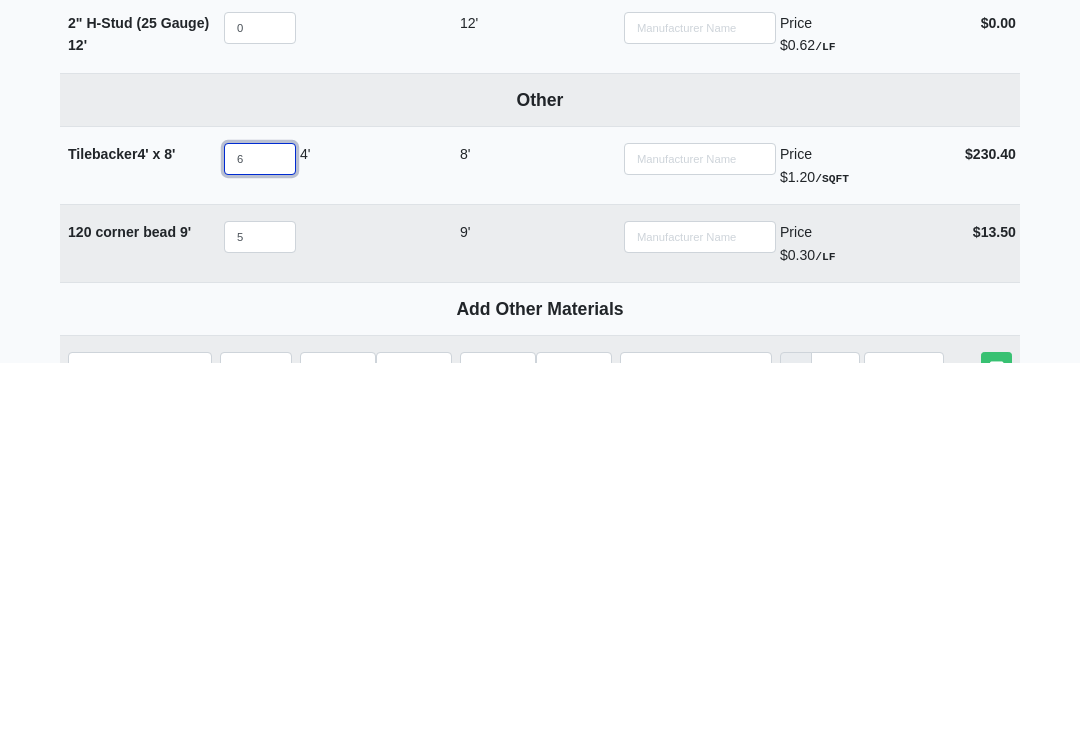 select 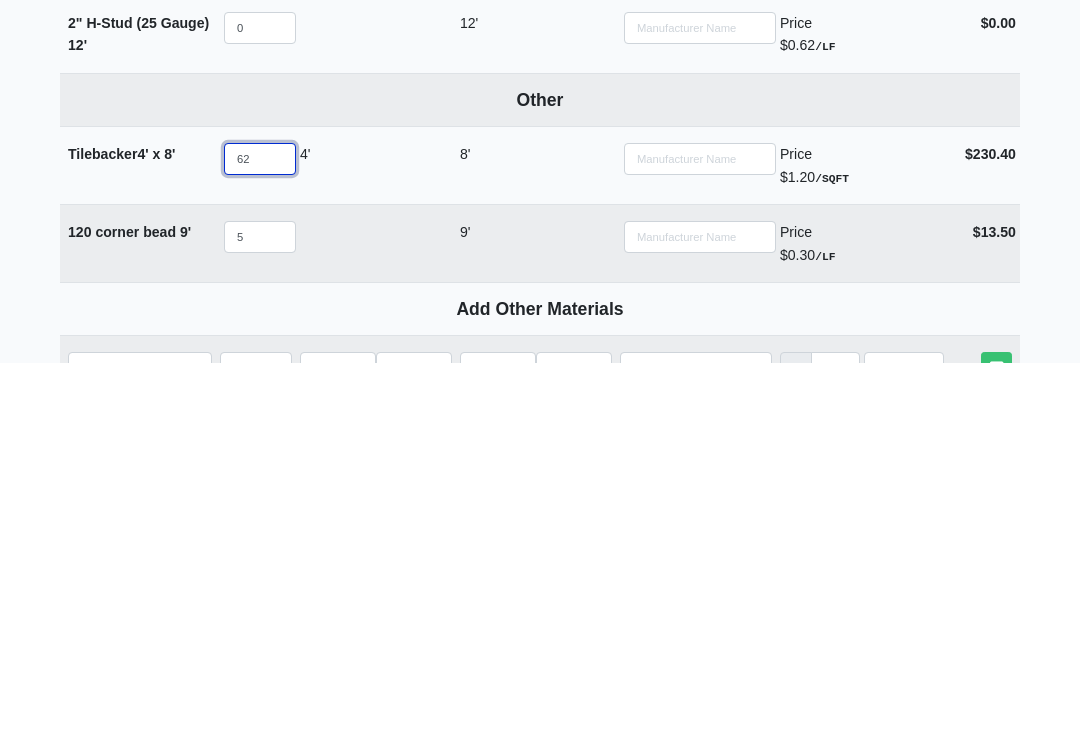select 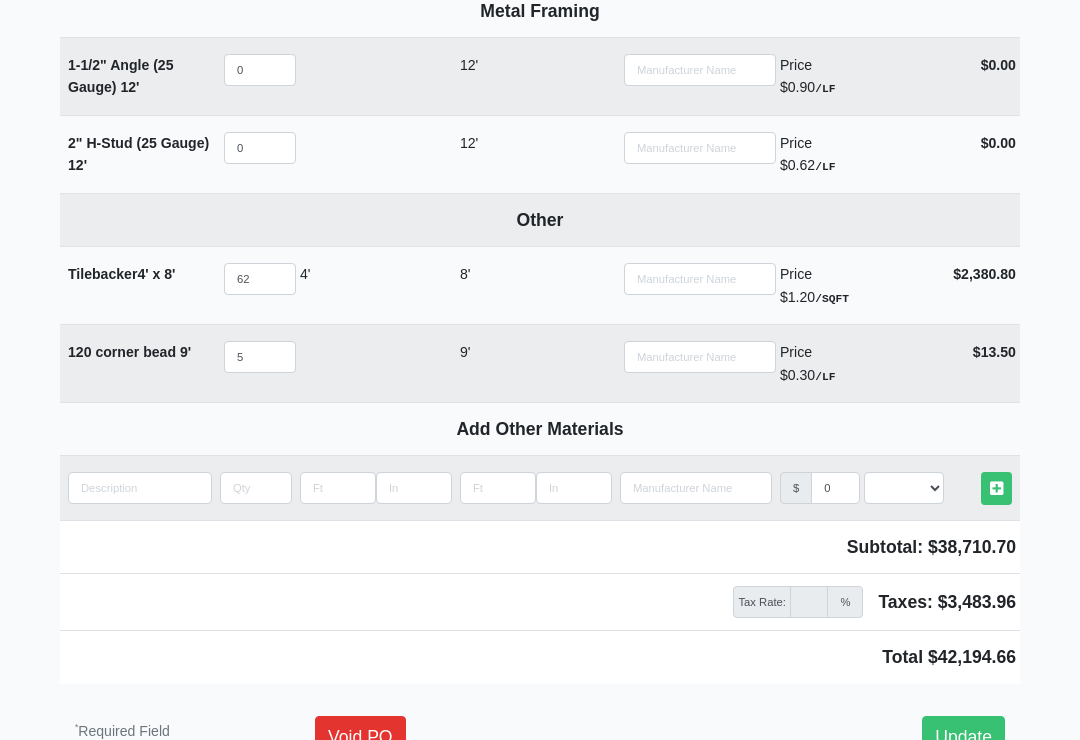 scroll, scrollTop: 2300, scrollLeft: 0, axis: vertical 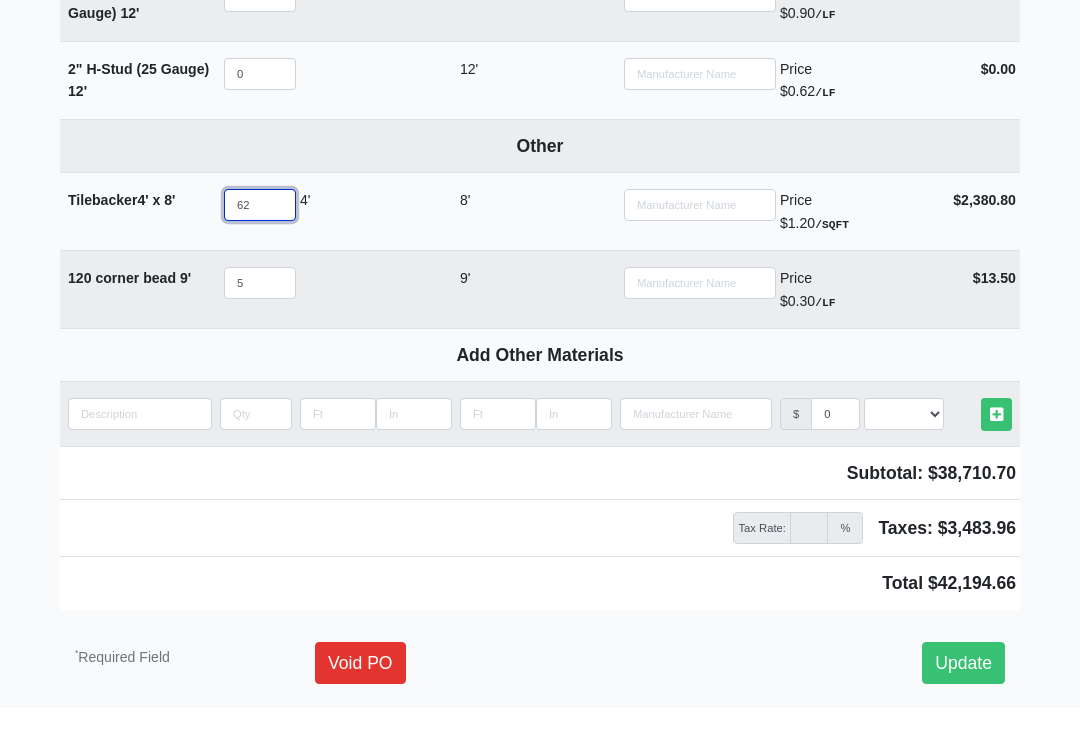 type on "62" 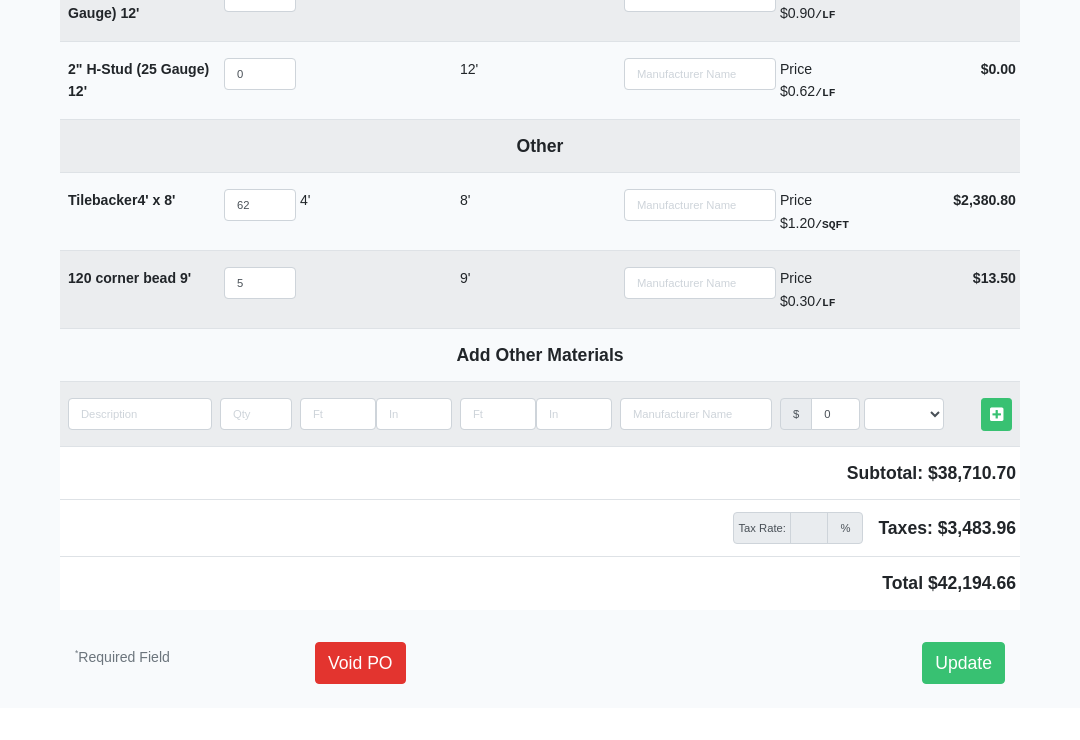 click on "Update" at bounding box center (963, 664) 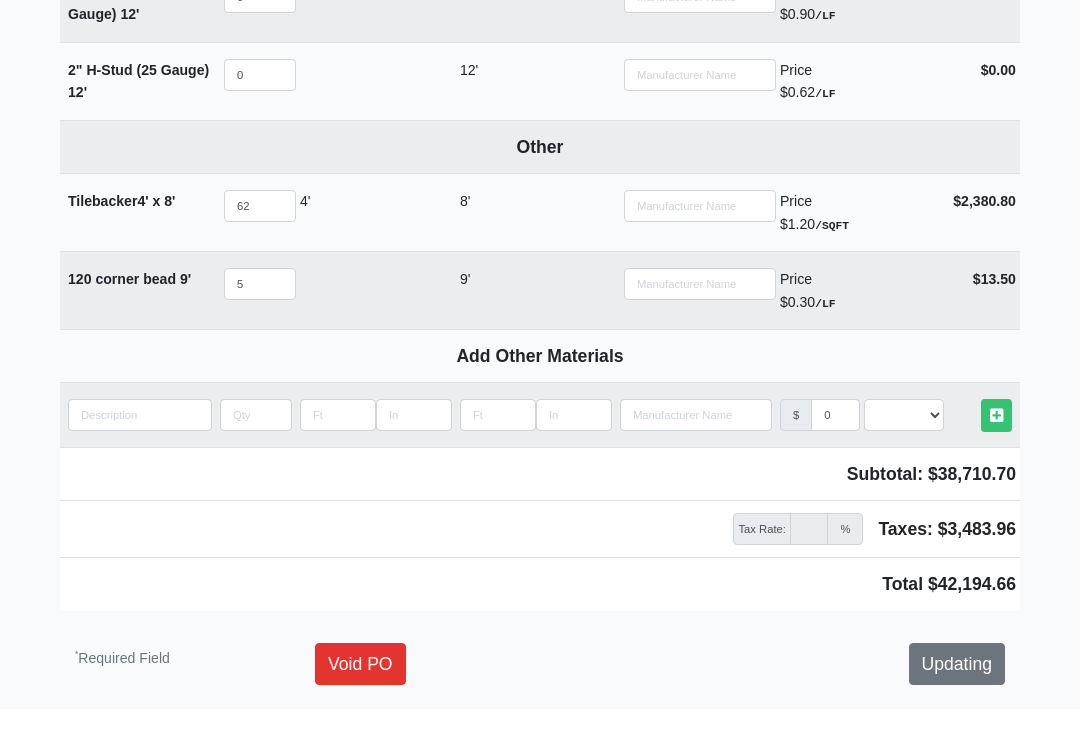 click on "Editing PO #7         Building *   C   Floor *   2   Description *   C BLDG 2nd FL - Main Hang   Delivery Date *   [DATE]   Delivery Notes   Confirm with [PERSON_NAME].   Files   Upload files associated with the order.           Description   Quantity   Width   Length   Manufacturer   Unit Price   Cost   Materials   Channel   1/2" RC Deluxe Resilient Channel      12'   Qty   1300   Width     Length   12'   Manufacturer       ClarkDietrich   No Results   Price
$0.43  /LF   Cost $6,630.00 1/2" RC-1 Resilient Channel (25 Gauge)      12'   Qty   0   Width     Length   12'   Manufacturer         No Results   Price
$0.19  /LF   Cost $0.00 Drywall   1" Glass Mat Shaftliner  4'   x   10'   Qty   0   Width   4'   Length   10'   Manufacturer         No Results   Price
$1.55  /SQFT   Cost $0.00 5/8" Mold & Mildew Resistant Type C Drywall  4'   x   12'   Qty   61   Width   4'   Length   12'   Manufacturer         No Results   Price
$0.60  /SQFT   Cost $1,742.16 4'   x   9'   Qty   329" at bounding box center (540, -744) 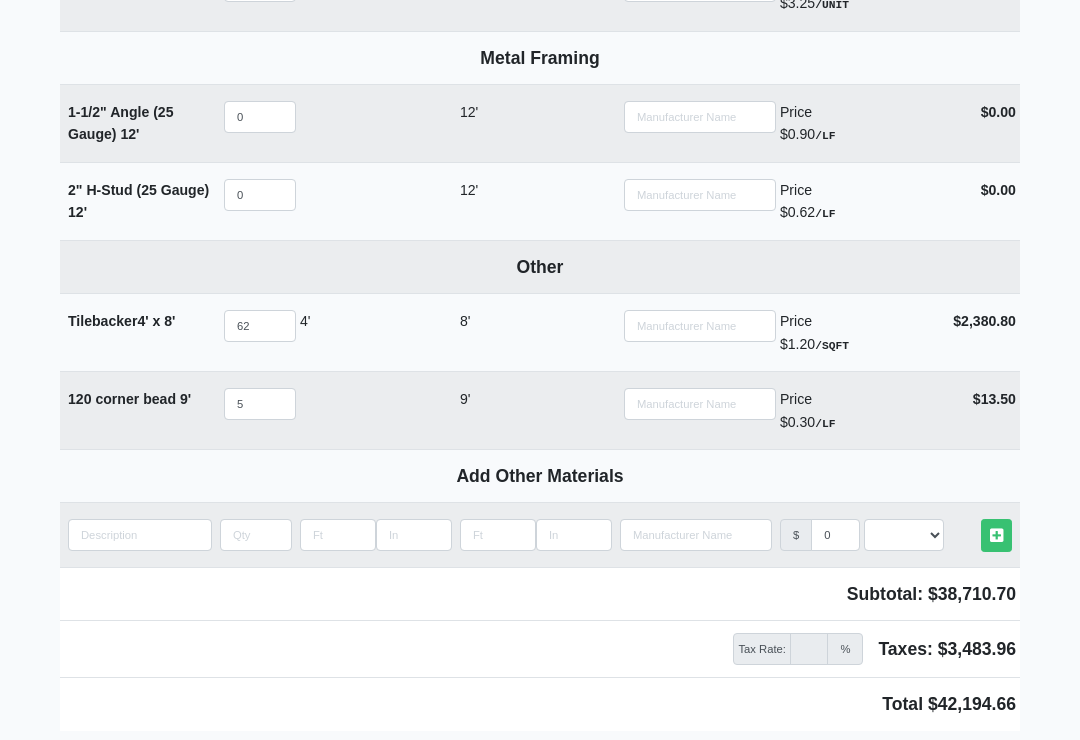 scroll, scrollTop: 2300, scrollLeft: 0, axis: vertical 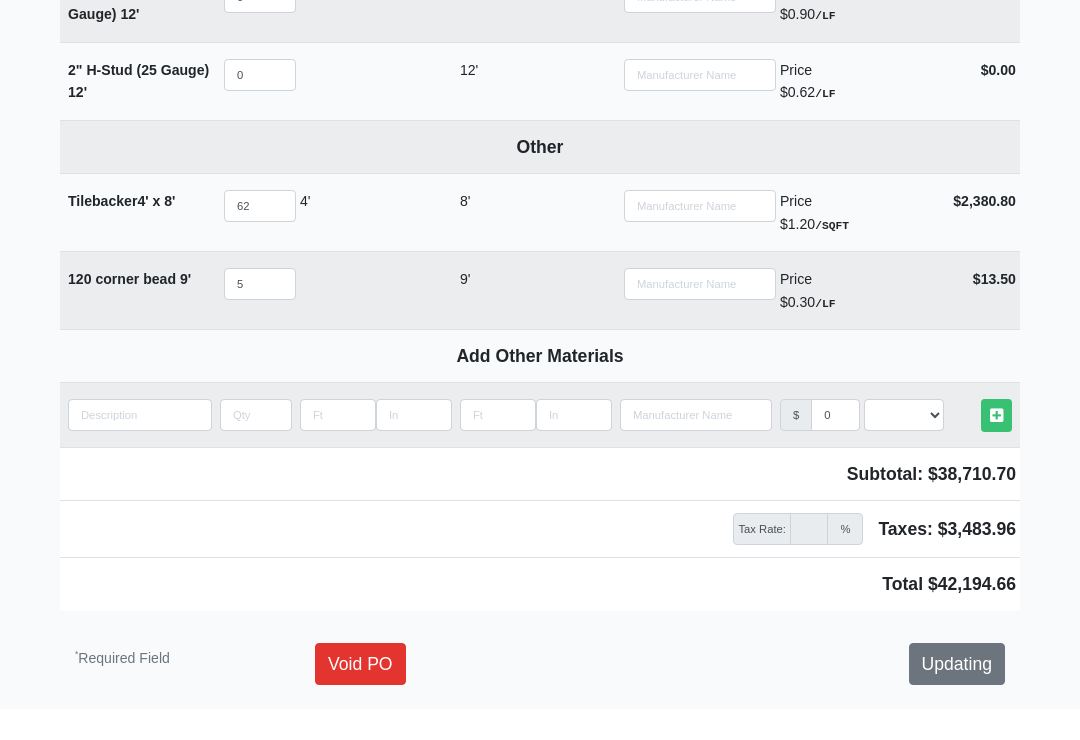 click on "Updating" at bounding box center [957, 664] 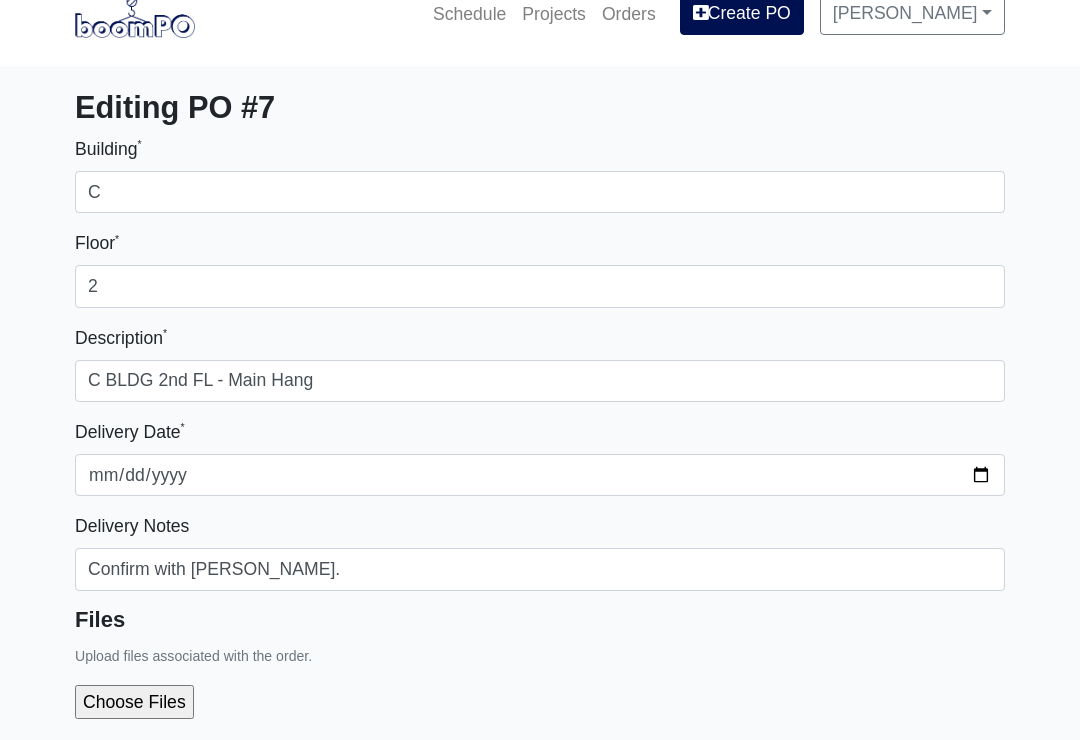 scroll, scrollTop: 0, scrollLeft: 0, axis: both 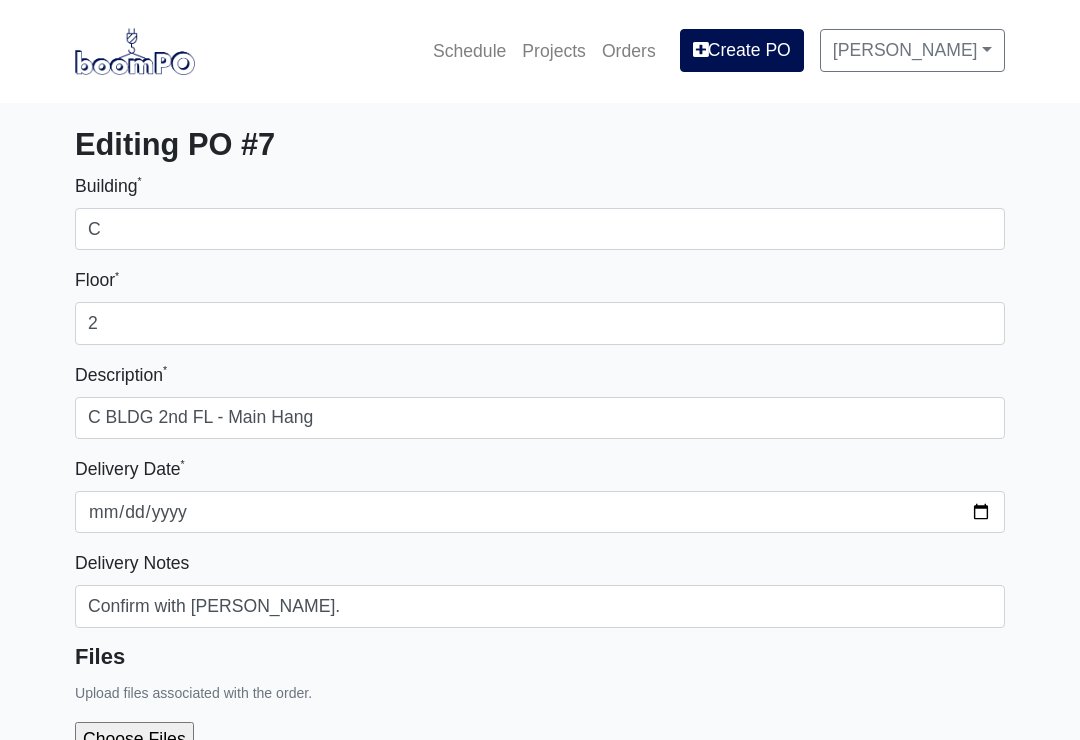 click on "Schedule   Projects   Orders    Create PO
[PERSON_NAME]
Settings   Profile   Log Out" at bounding box center [540, 51] 